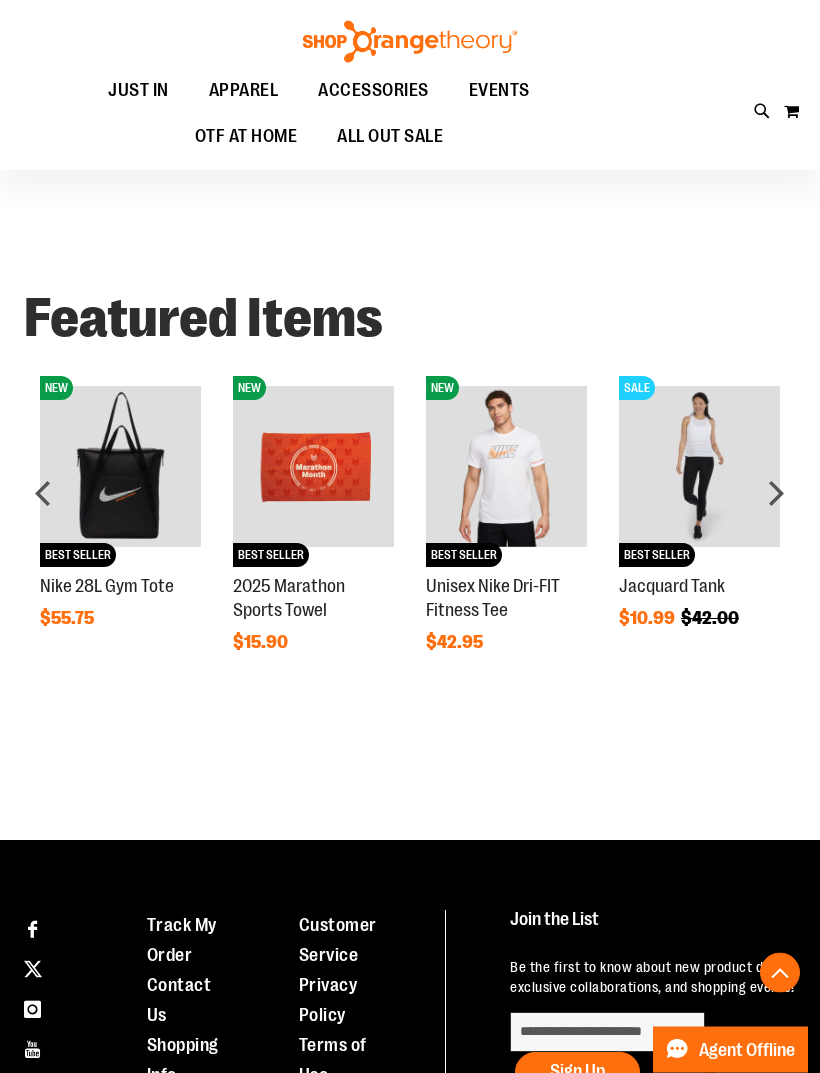scroll, scrollTop: 907, scrollLeft: 0, axis: vertical 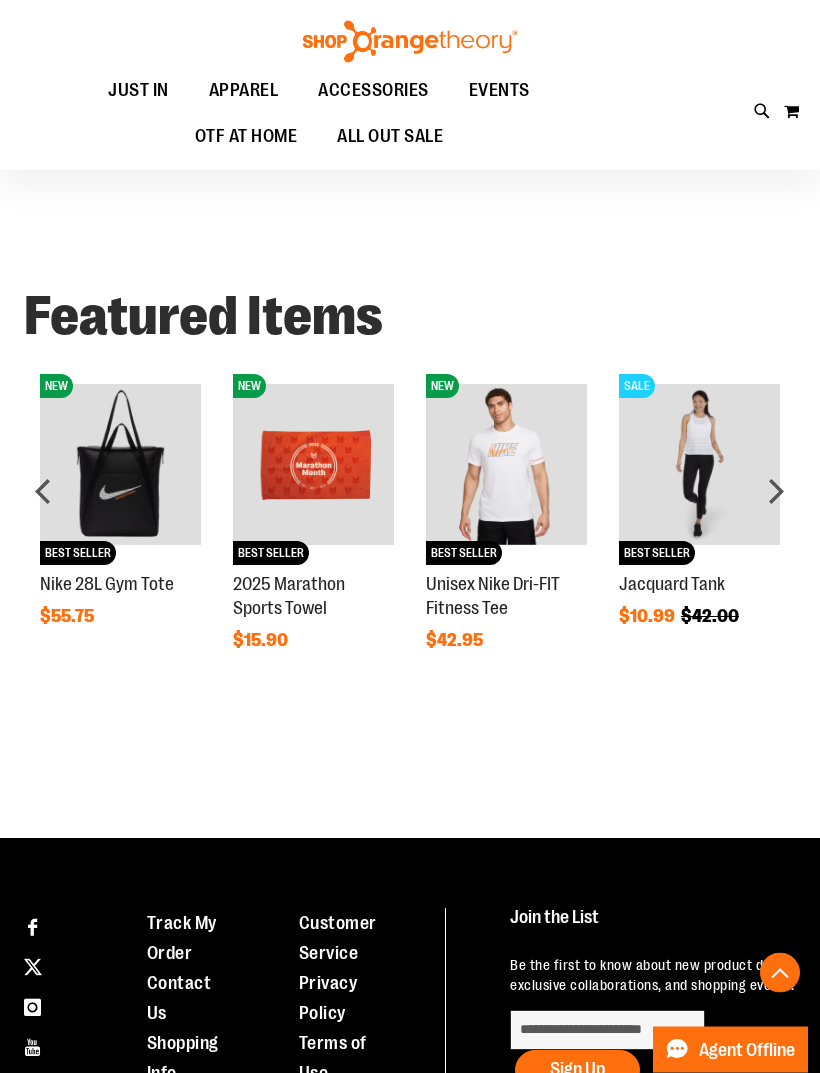 click at bounding box center [699, 465] 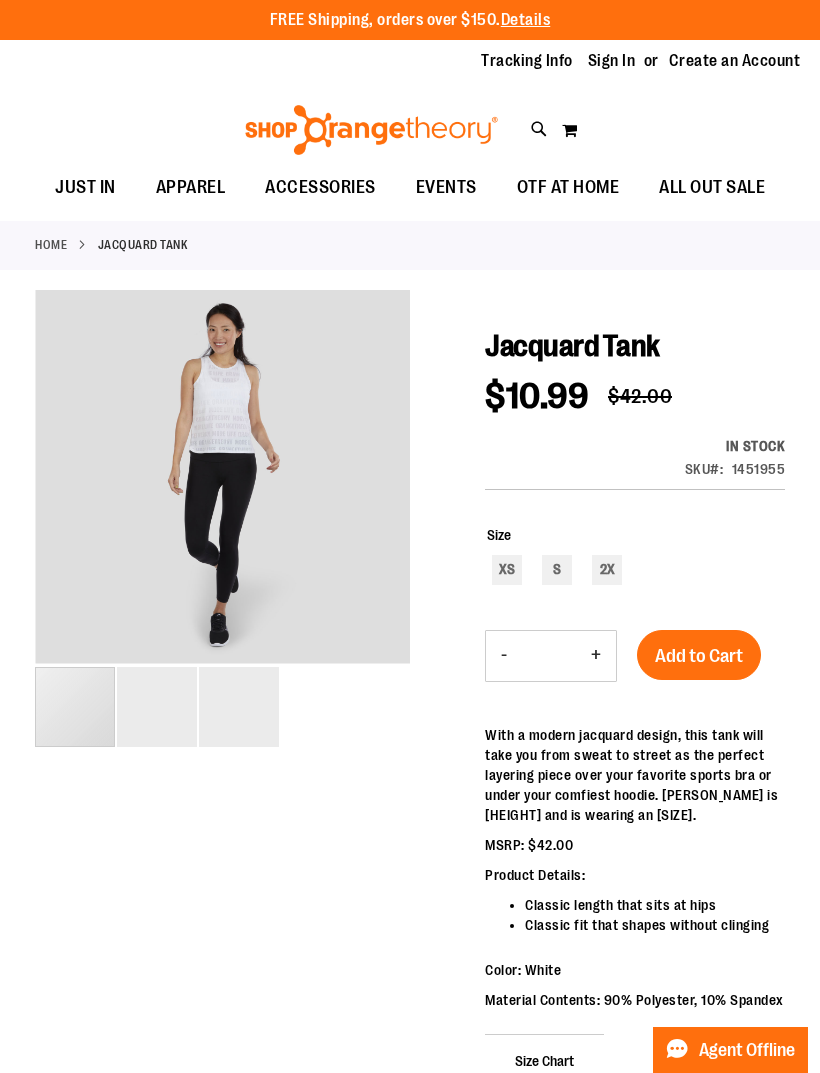 scroll, scrollTop: 0, scrollLeft: 0, axis: both 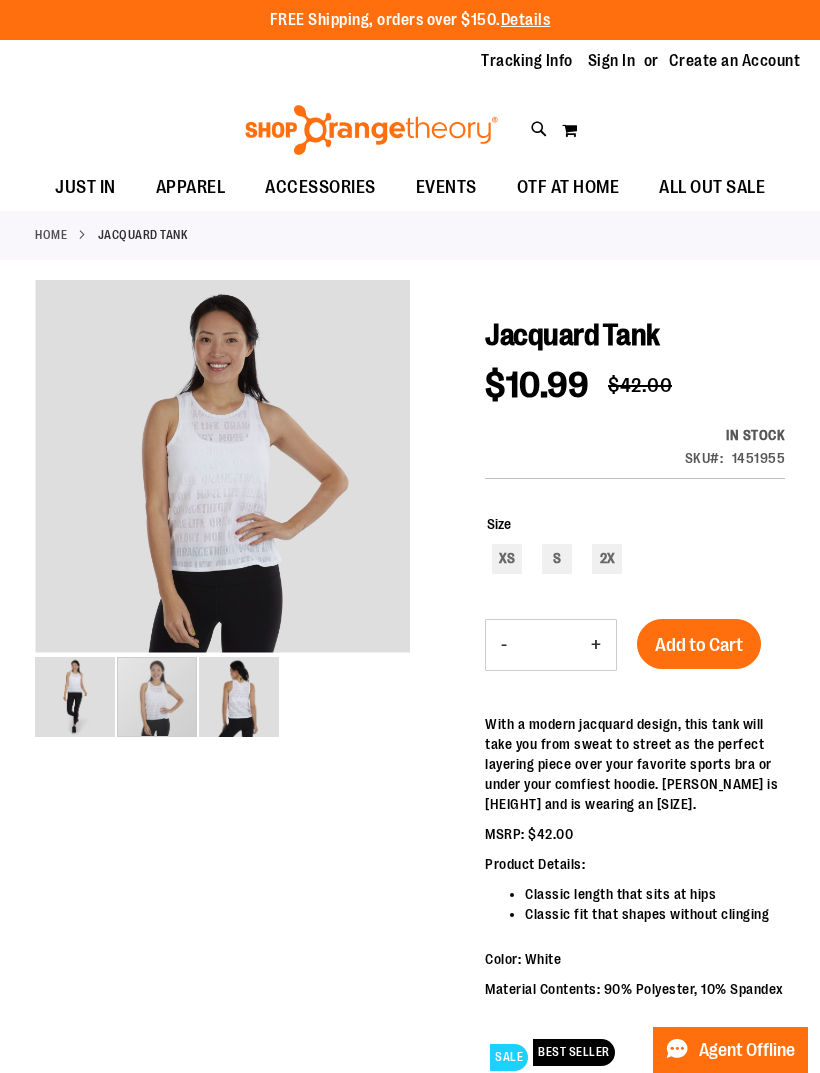 click at bounding box center [157, 697] 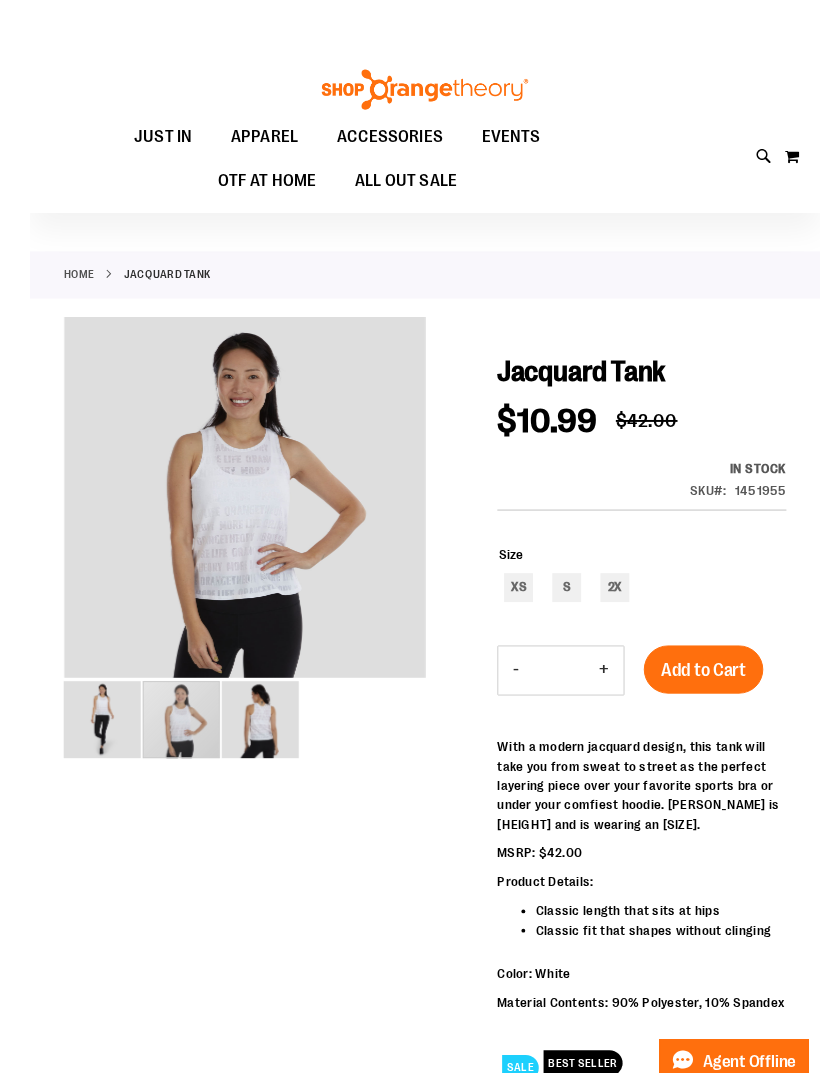 scroll, scrollTop: 39, scrollLeft: 0, axis: vertical 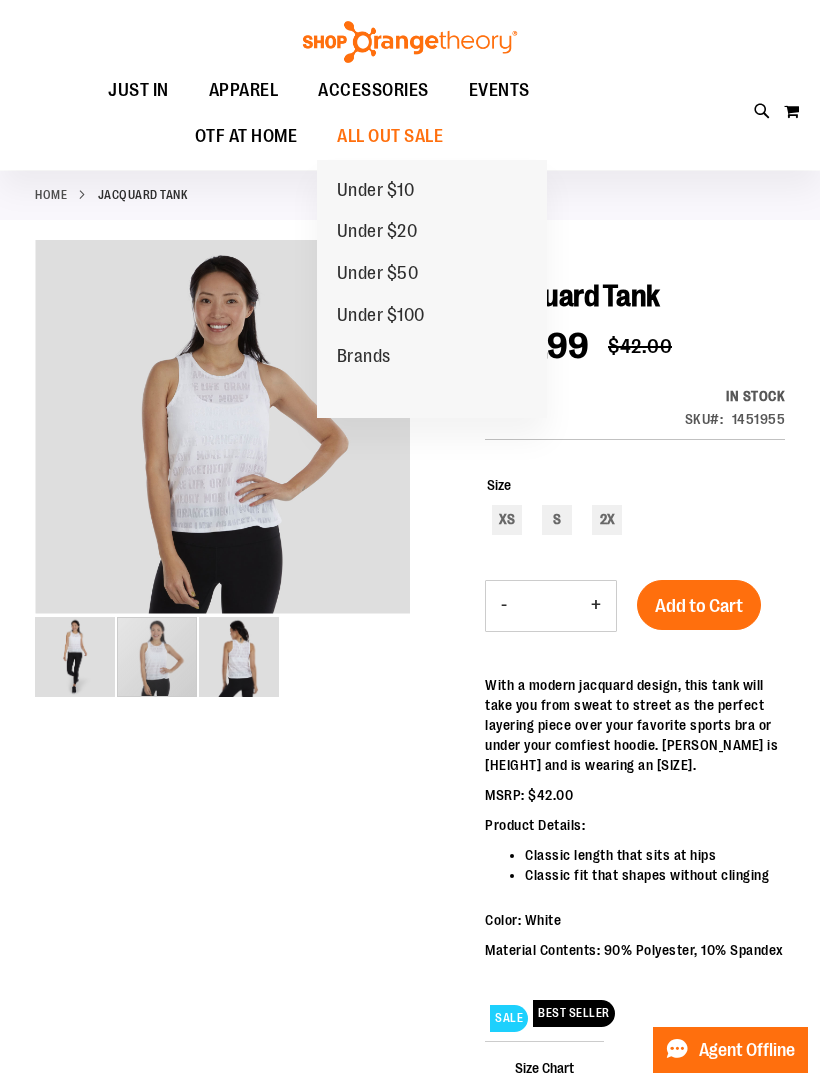 click on "Under $10" at bounding box center [376, 192] 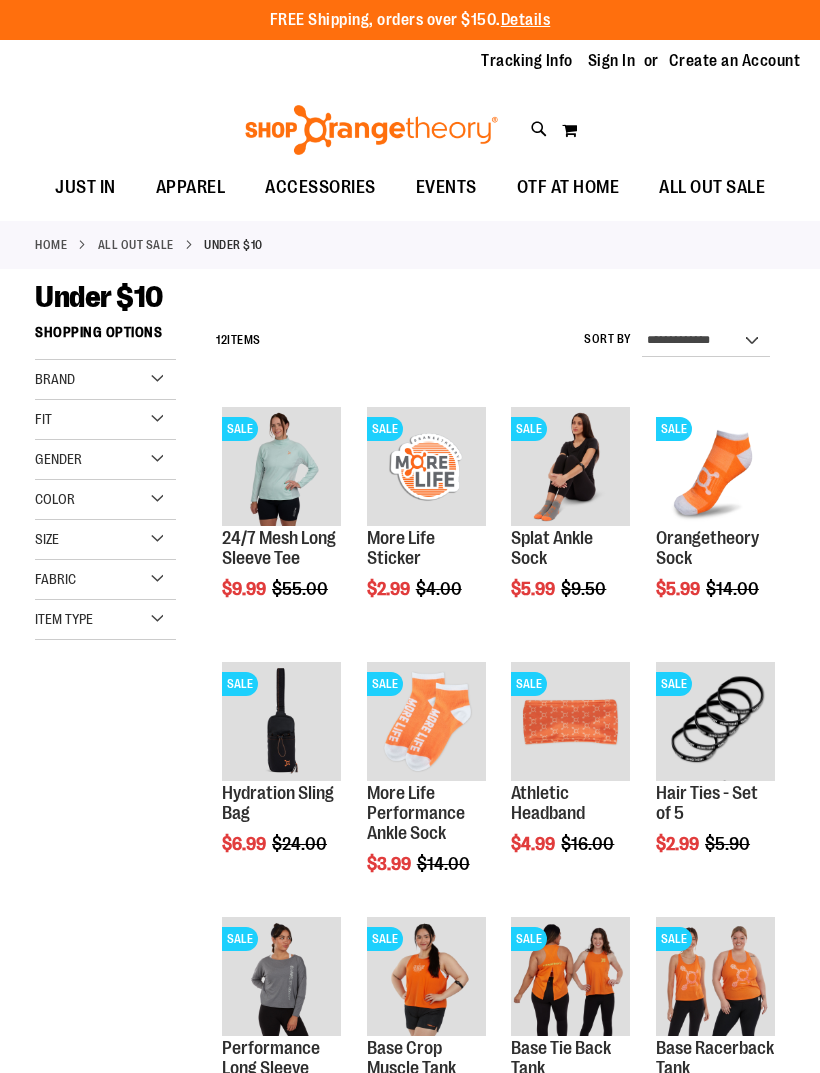 scroll, scrollTop: 0, scrollLeft: 0, axis: both 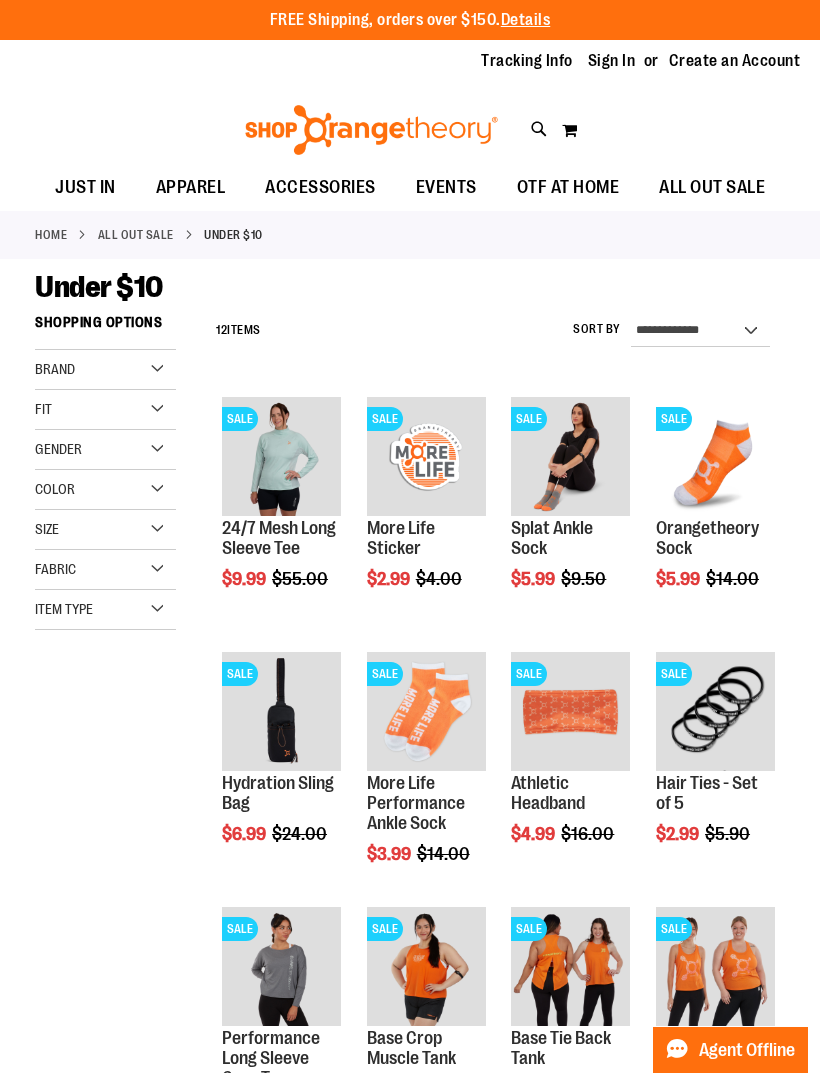 click at bounding box center (281, 456) 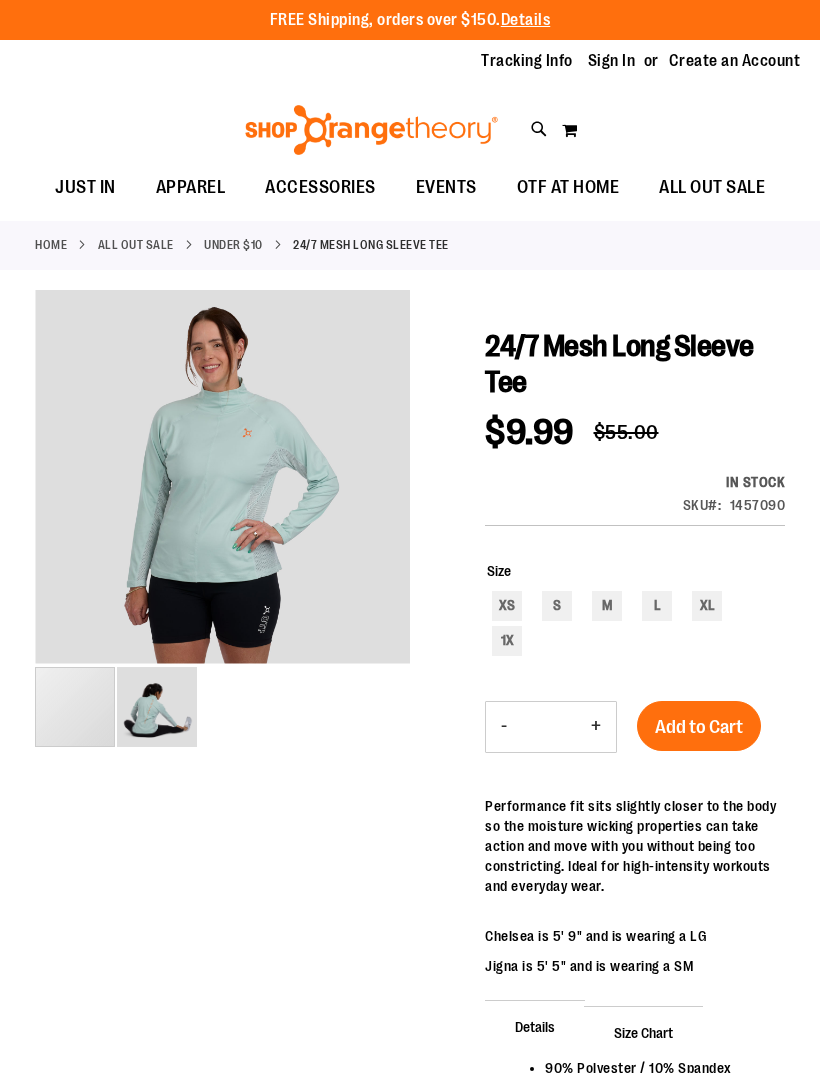 scroll, scrollTop: 0, scrollLeft: 0, axis: both 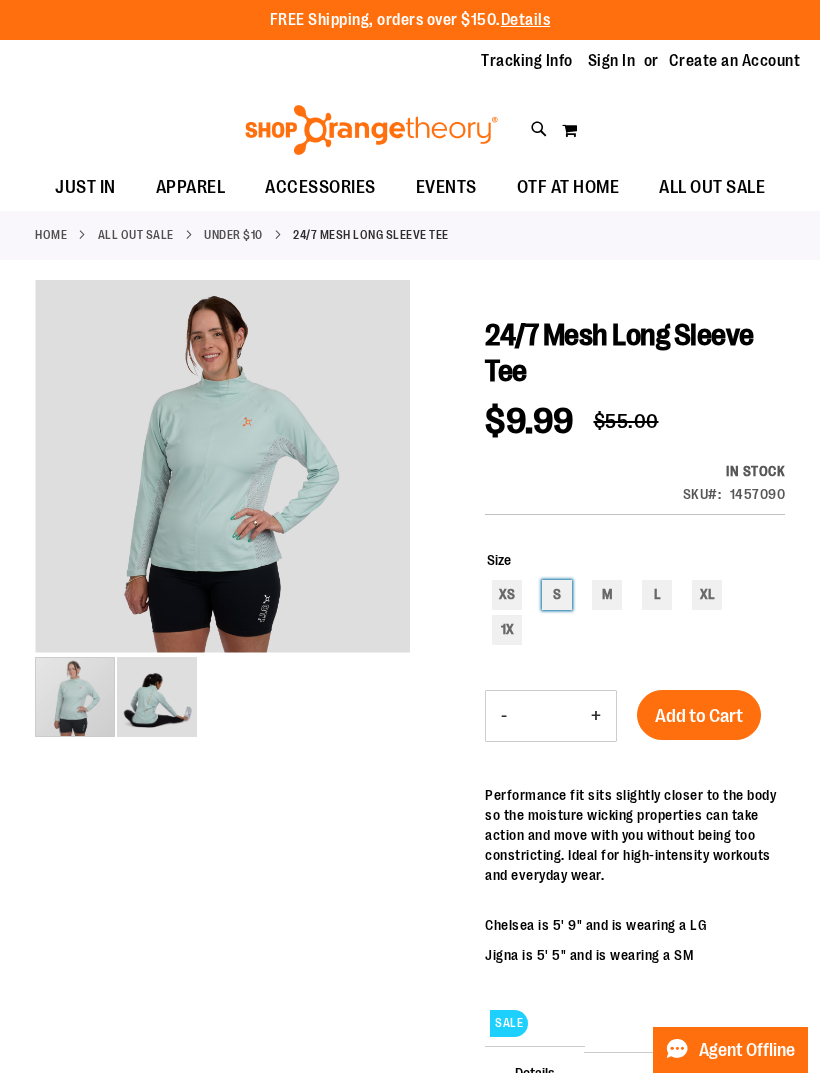 click on "S" at bounding box center (557, 595) 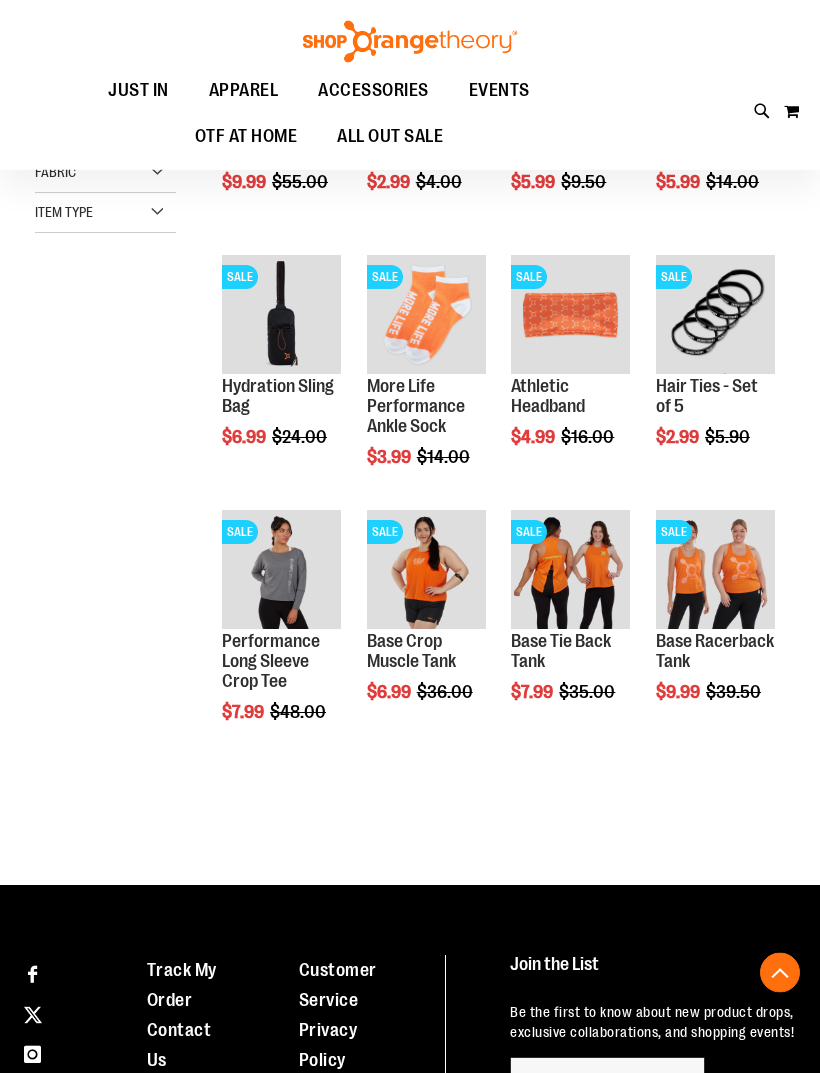 scroll, scrollTop: 396, scrollLeft: 0, axis: vertical 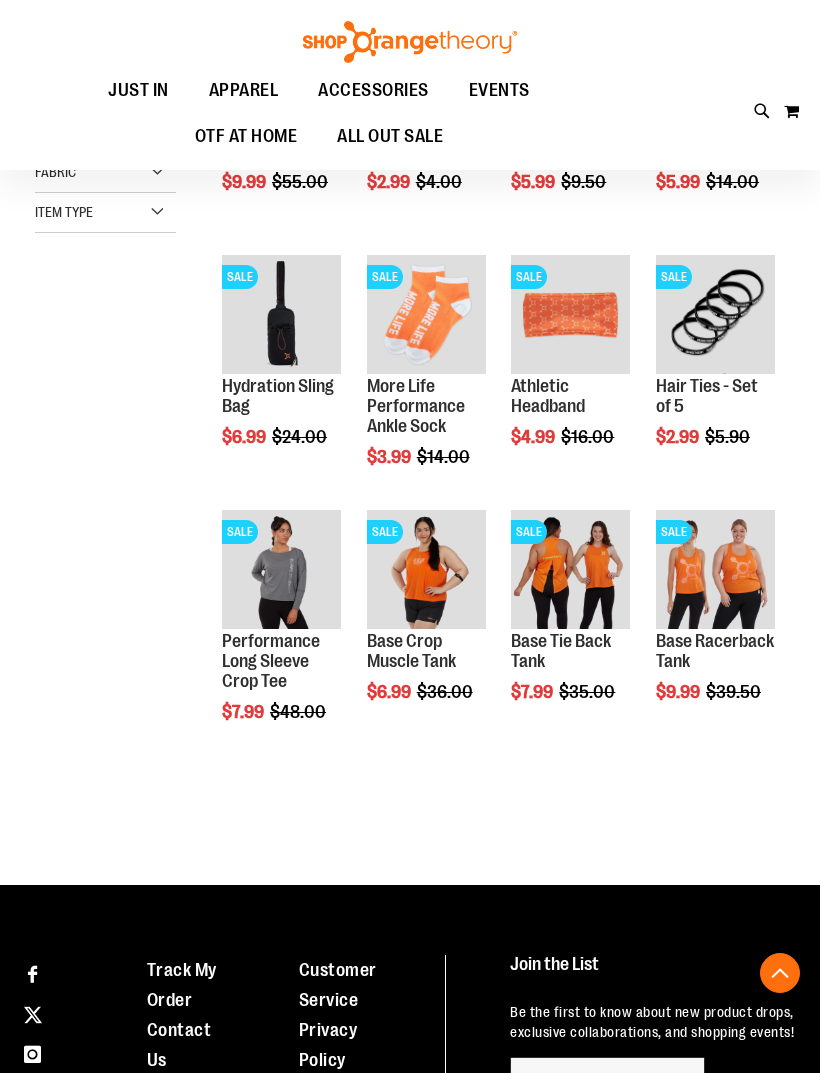 click at bounding box center [426, 569] 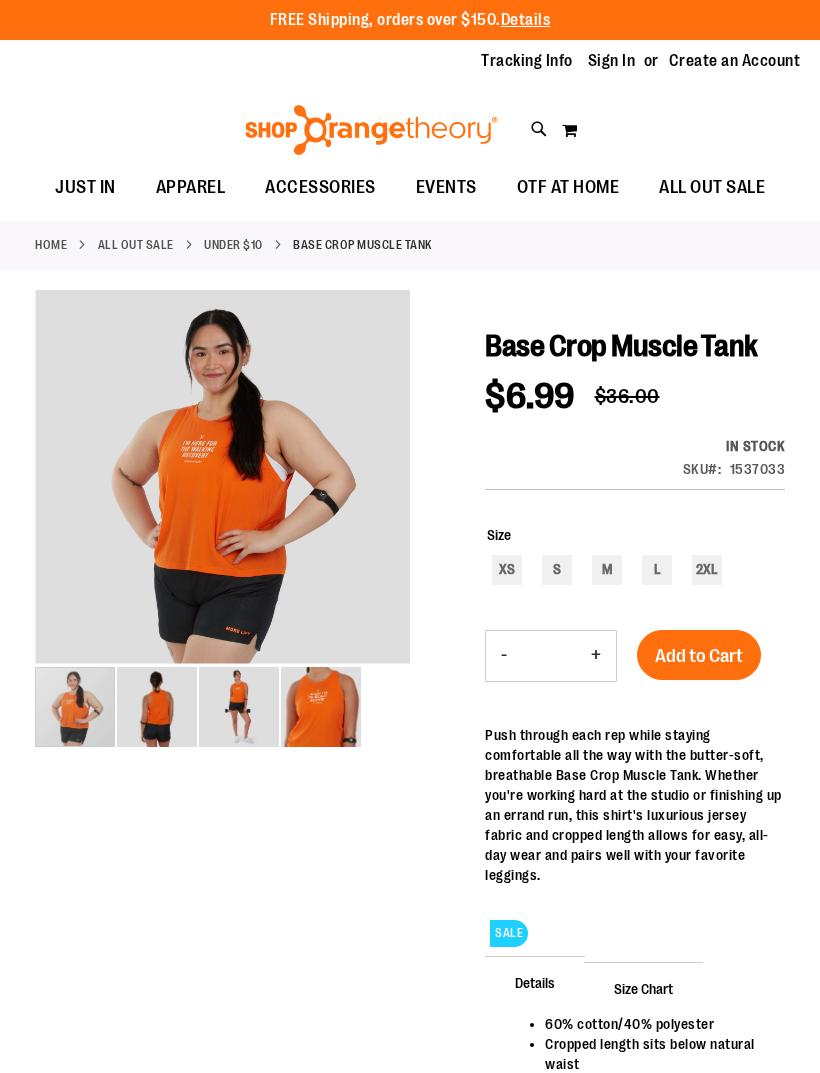 scroll, scrollTop: 0, scrollLeft: 0, axis: both 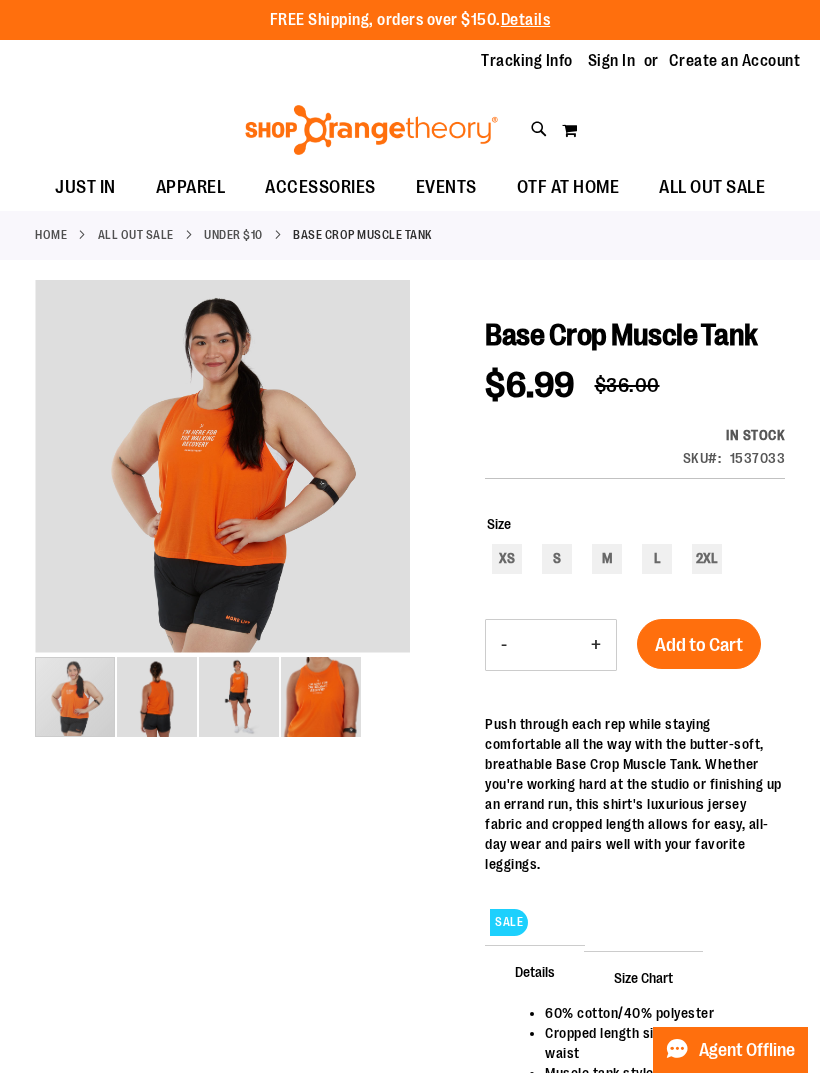 click at bounding box center [321, 697] 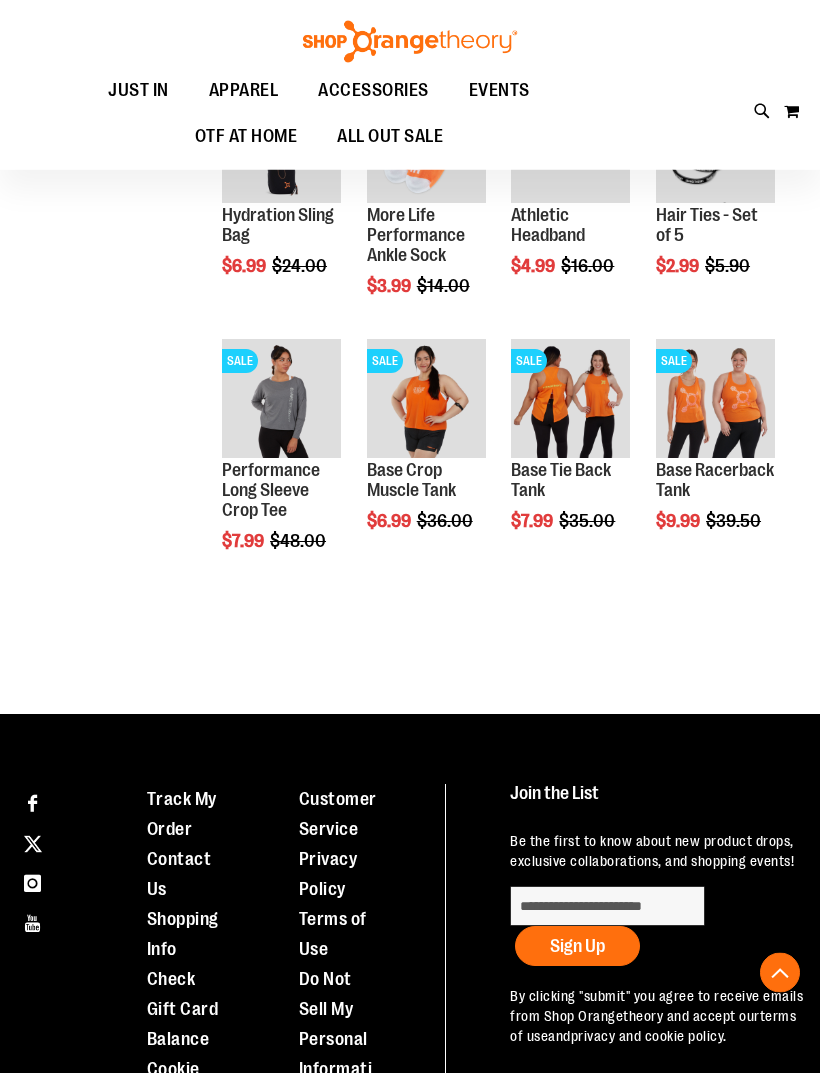 scroll, scrollTop: 567, scrollLeft: 0, axis: vertical 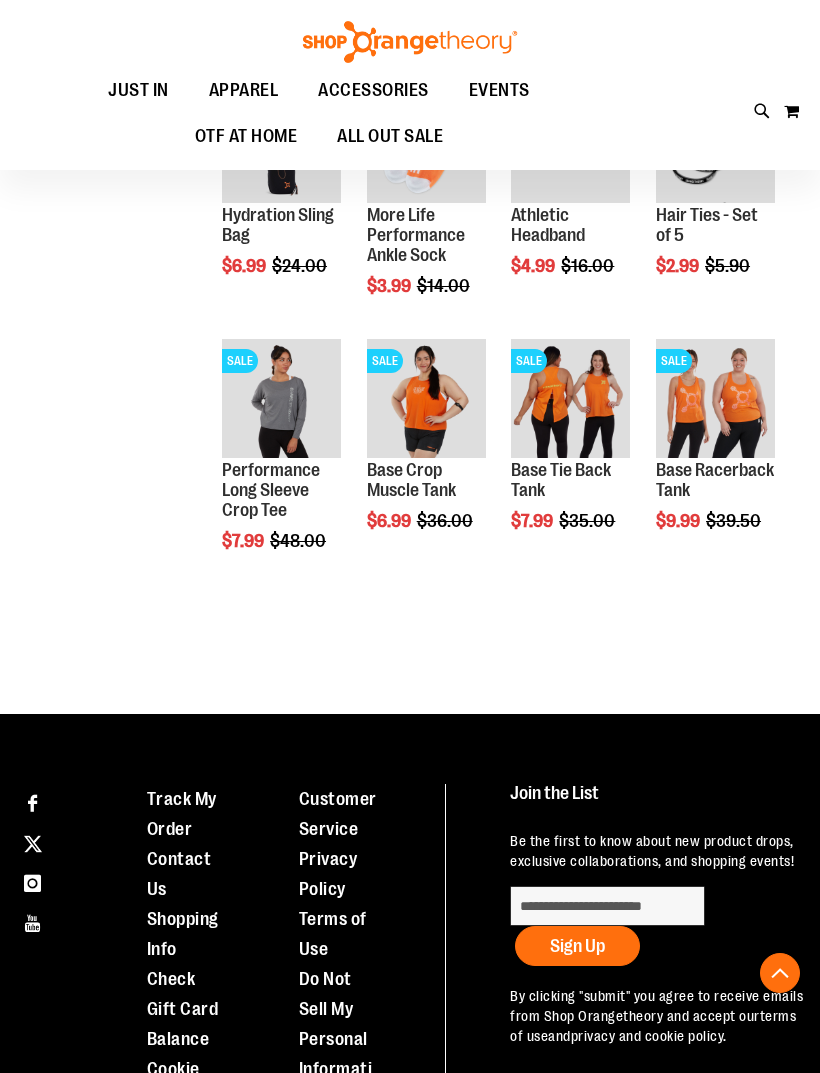 click at bounding box center [570, 398] 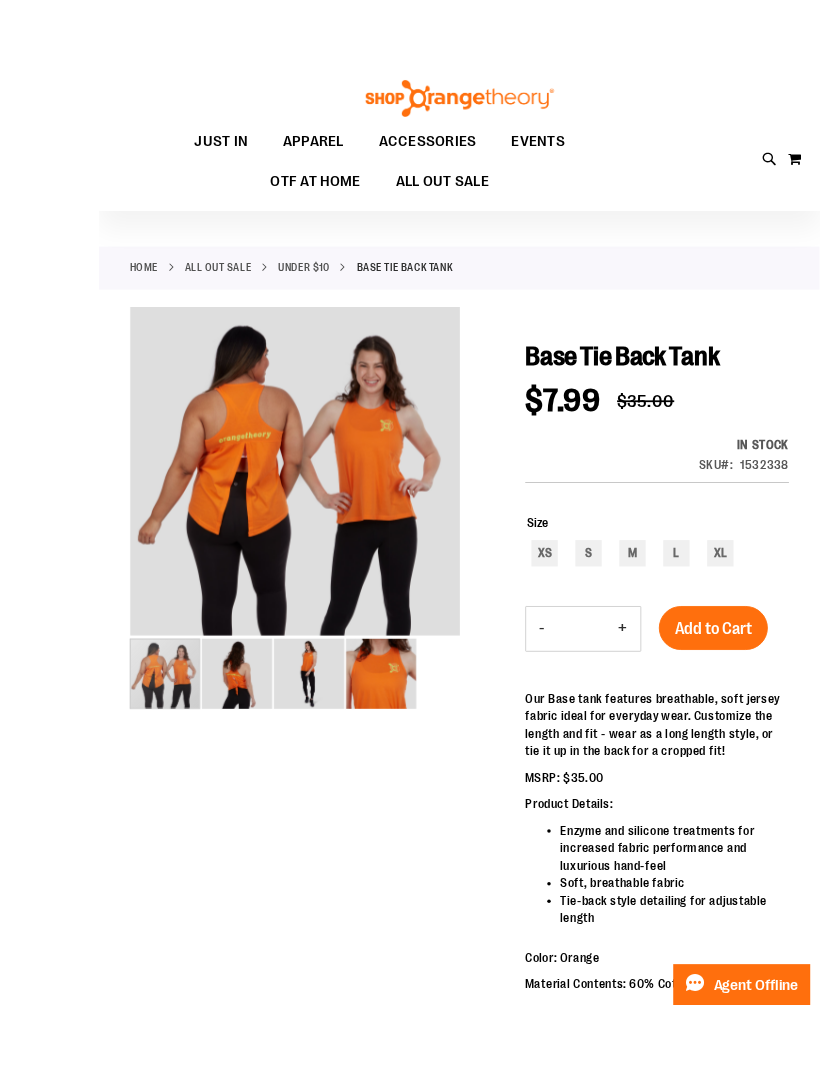 scroll, scrollTop: 26, scrollLeft: 0, axis: vertical 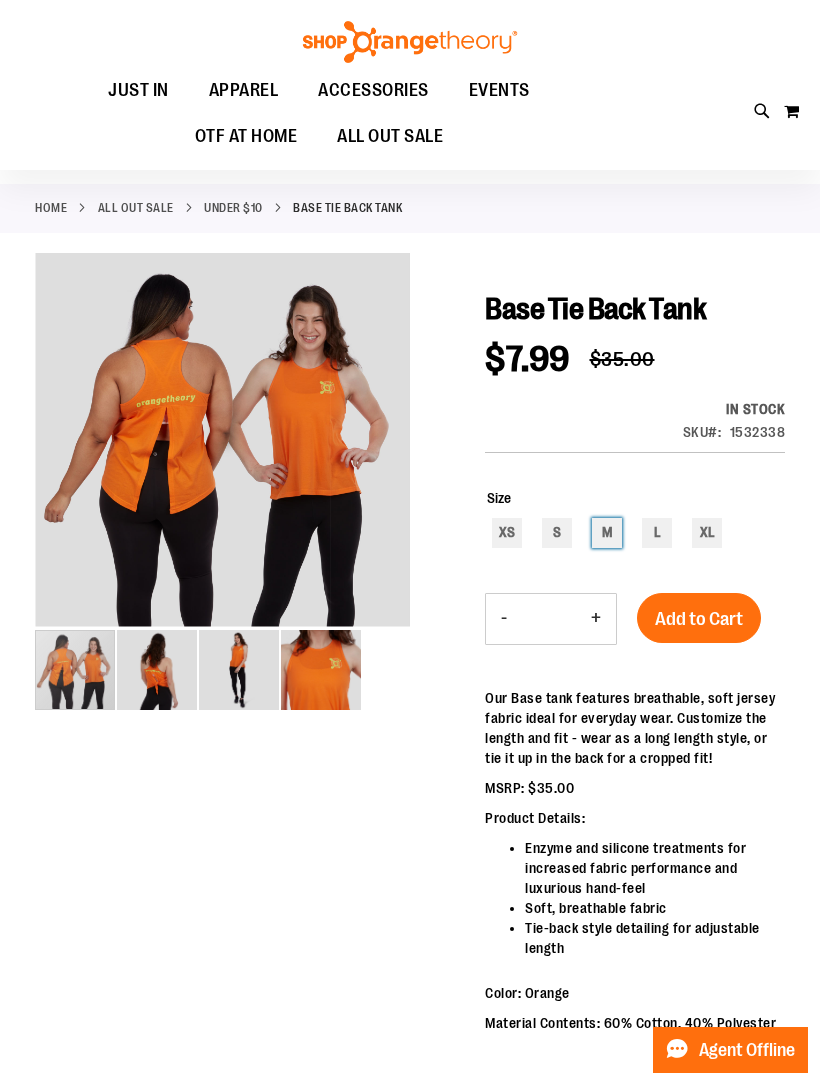 click on "M" at bounding box center (607, 533) 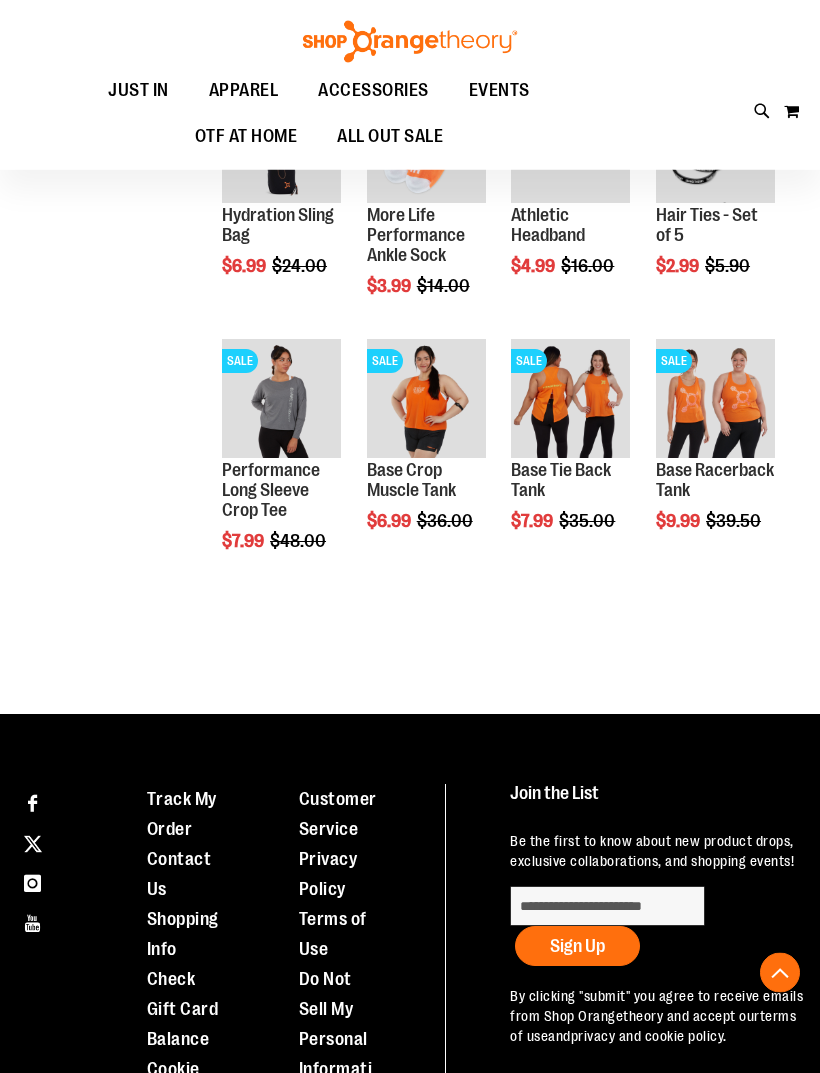 scroll, scrollTop: 533, scrollLeft: 0, axis: vertical 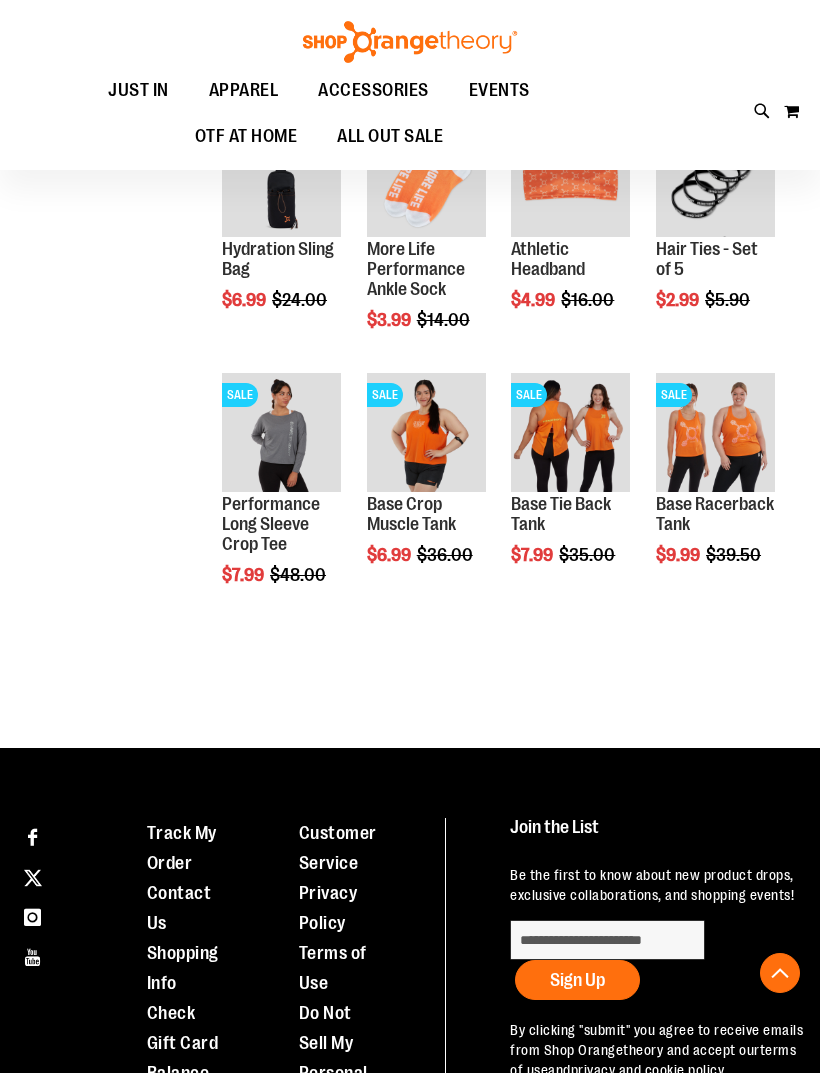 click at bounding box center (715, 432) 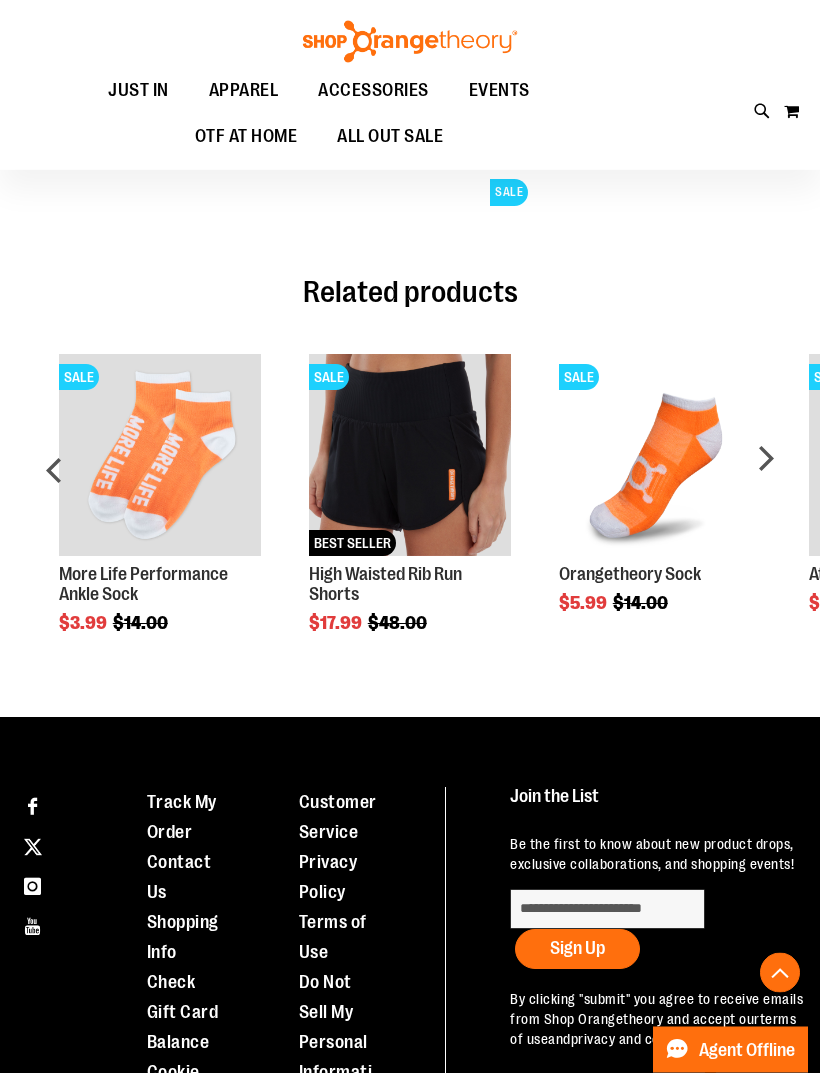 scroll, scrollTop: 866, scrollLeft: 0, axis: vertical 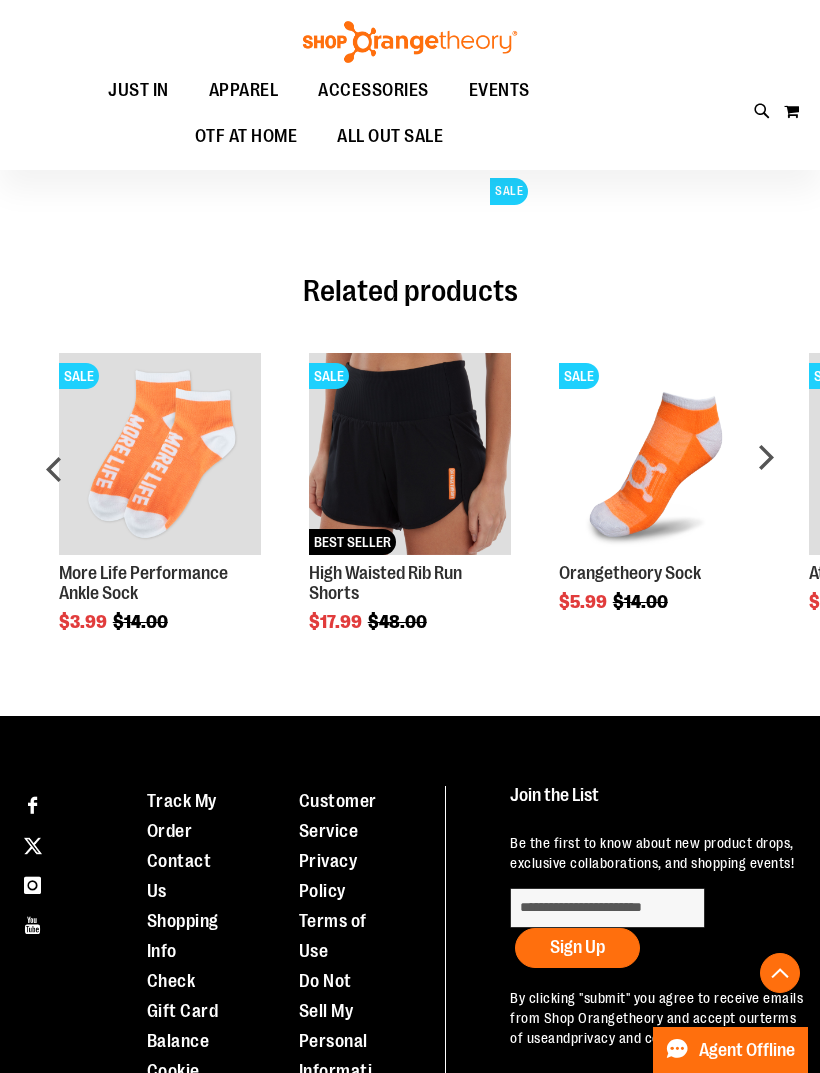 click at bounding box center [410, 454] 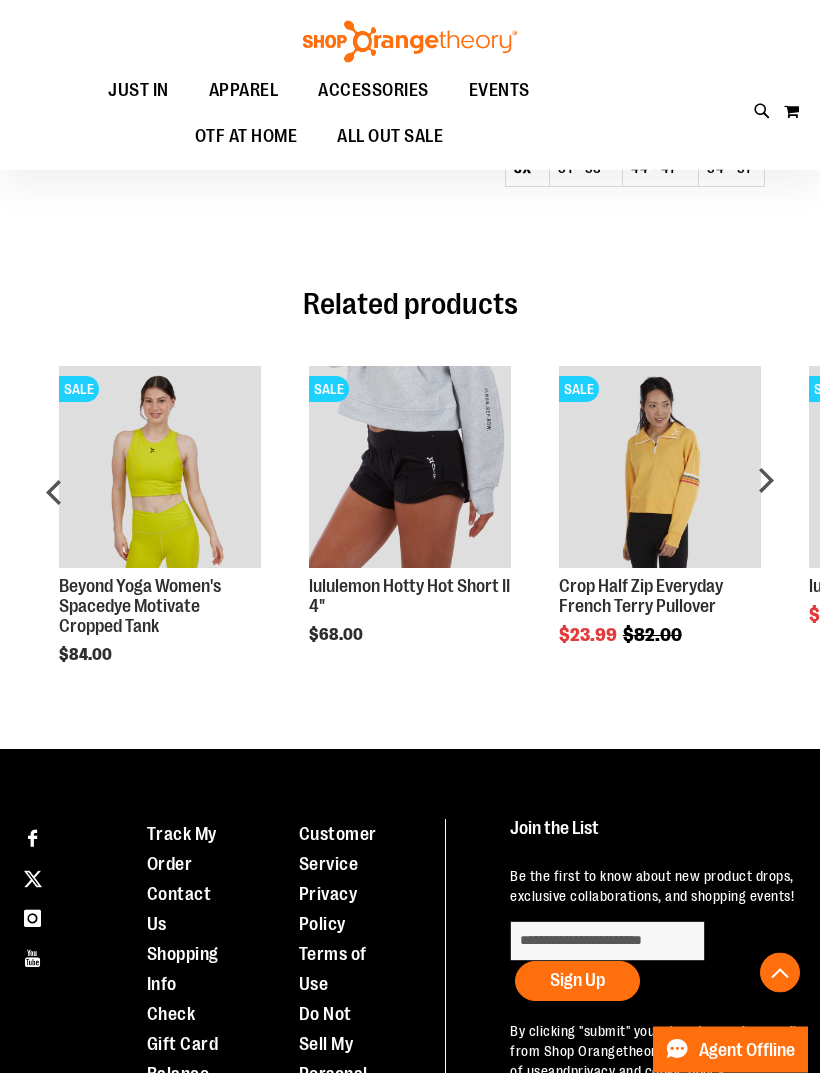 scroll, scrollTop: 1641, scrollLeft: 0, axis: vertical 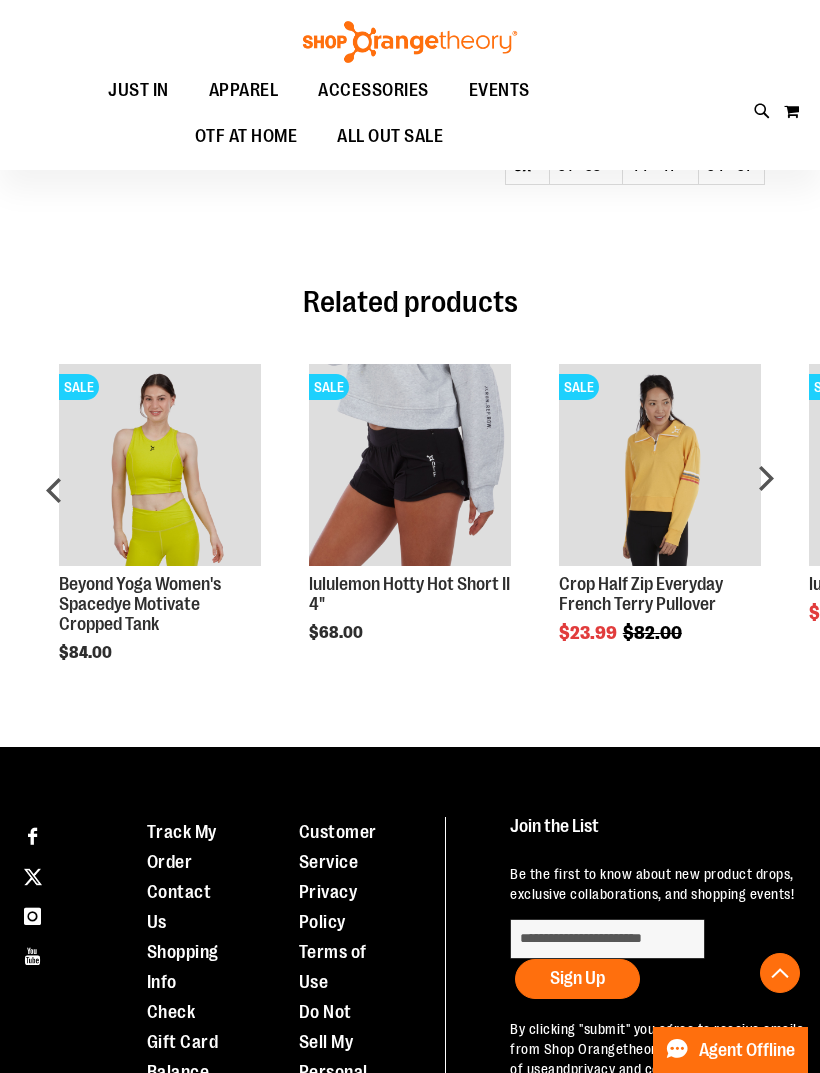 click on "next" at bounding box center (765, 498) 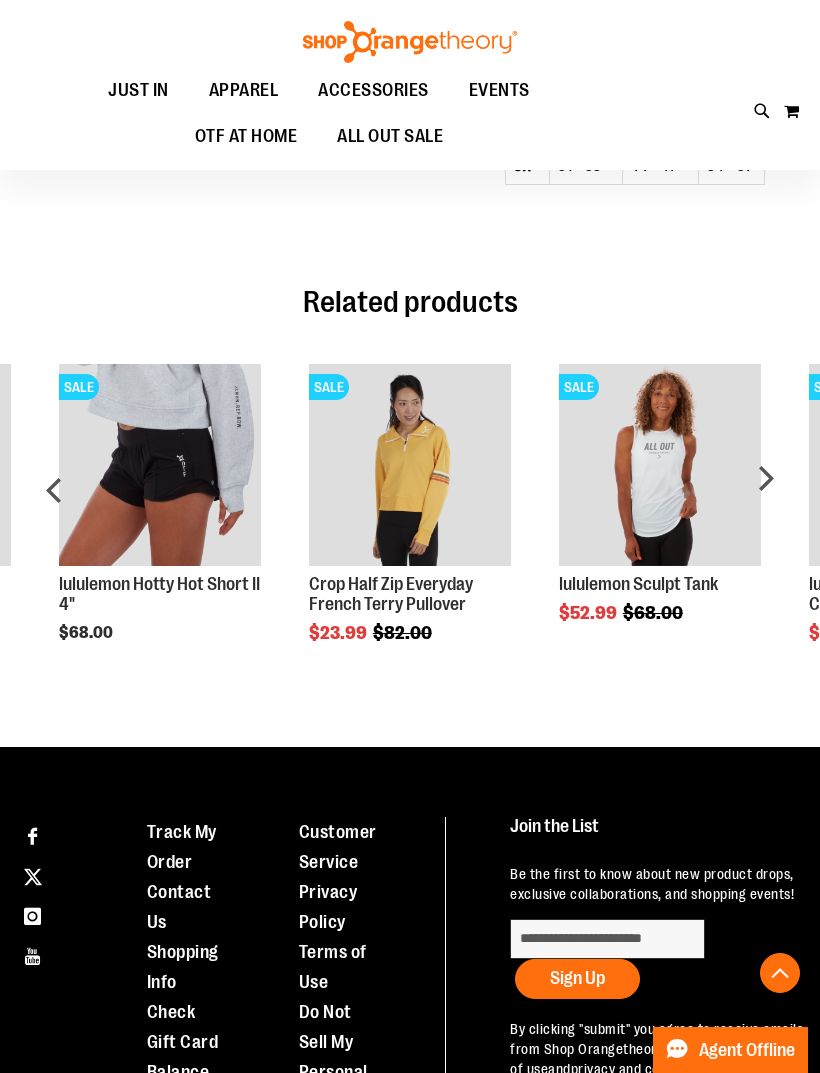 click on "next" at bounding box center (765, 498) 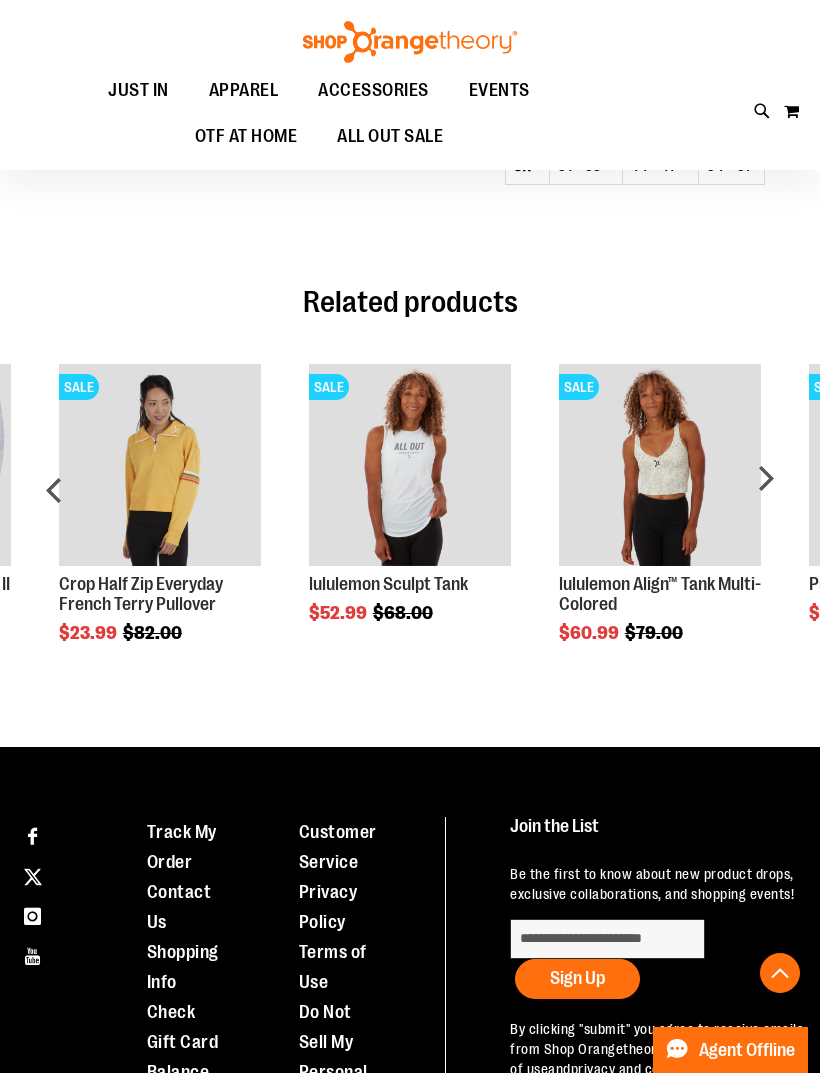 click on "next" at bounding box center (765, 498) 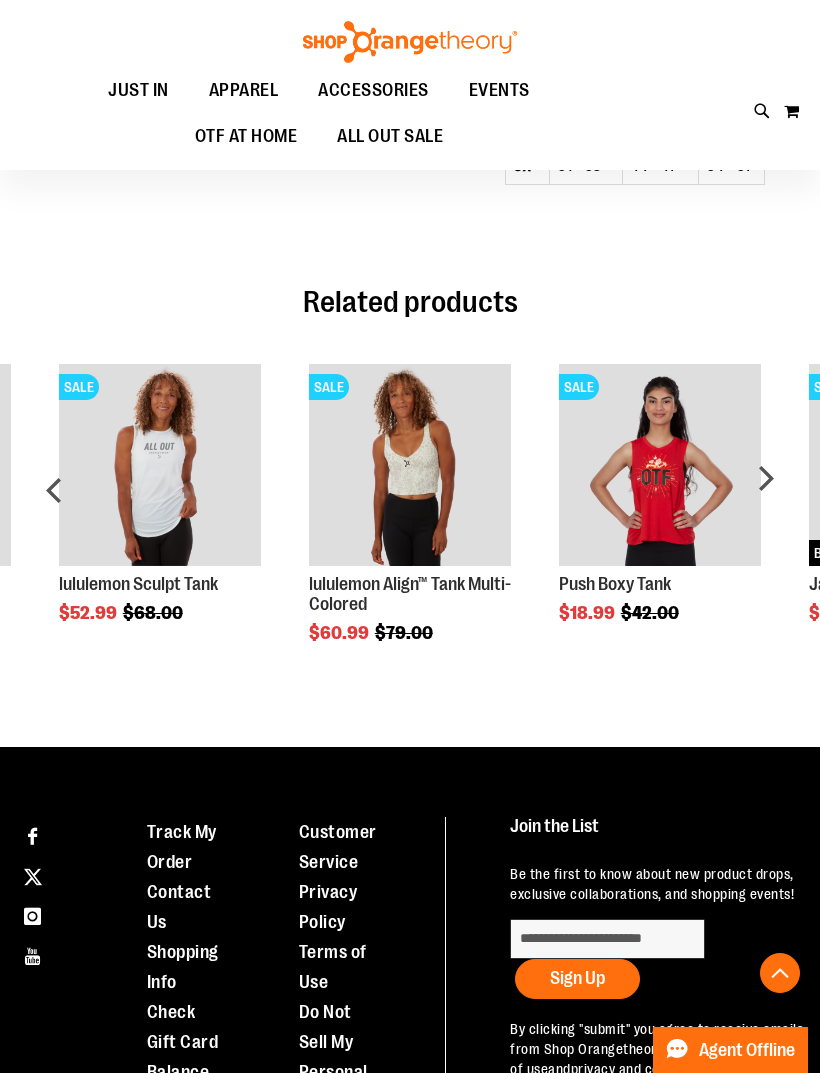 click on "next" at bounding box center (765, 498) 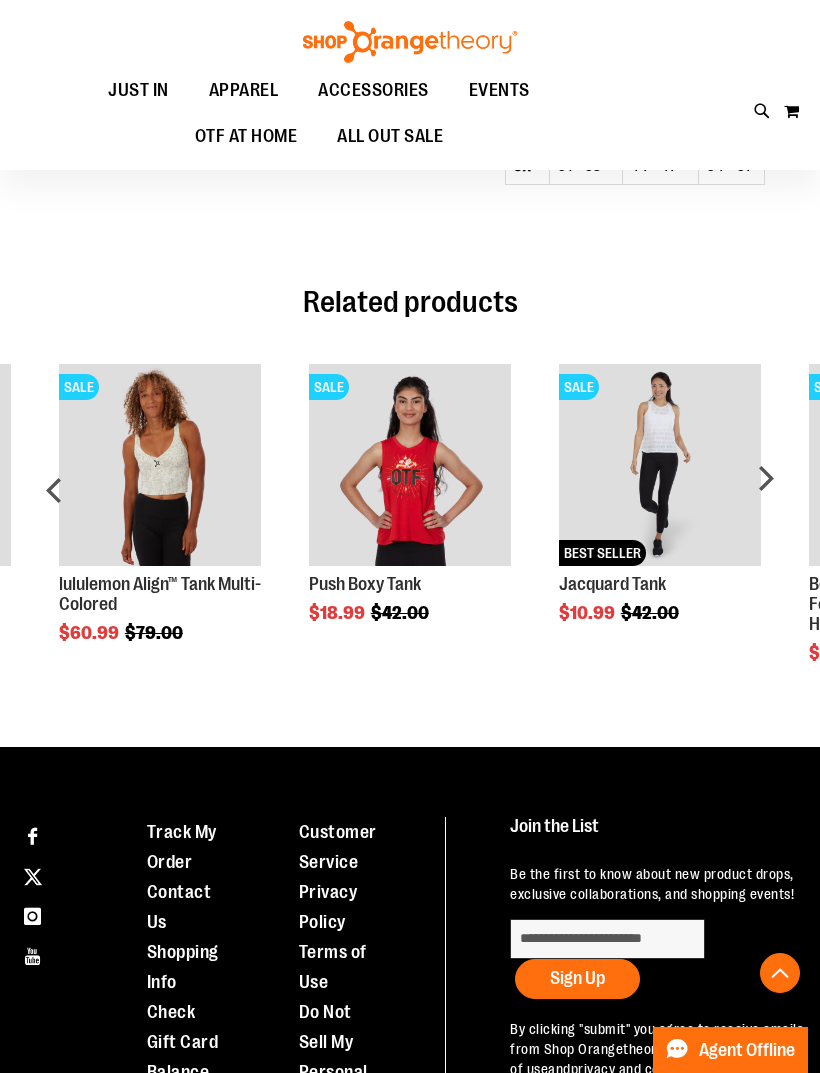click on "next" at bounding box center (765, 498) 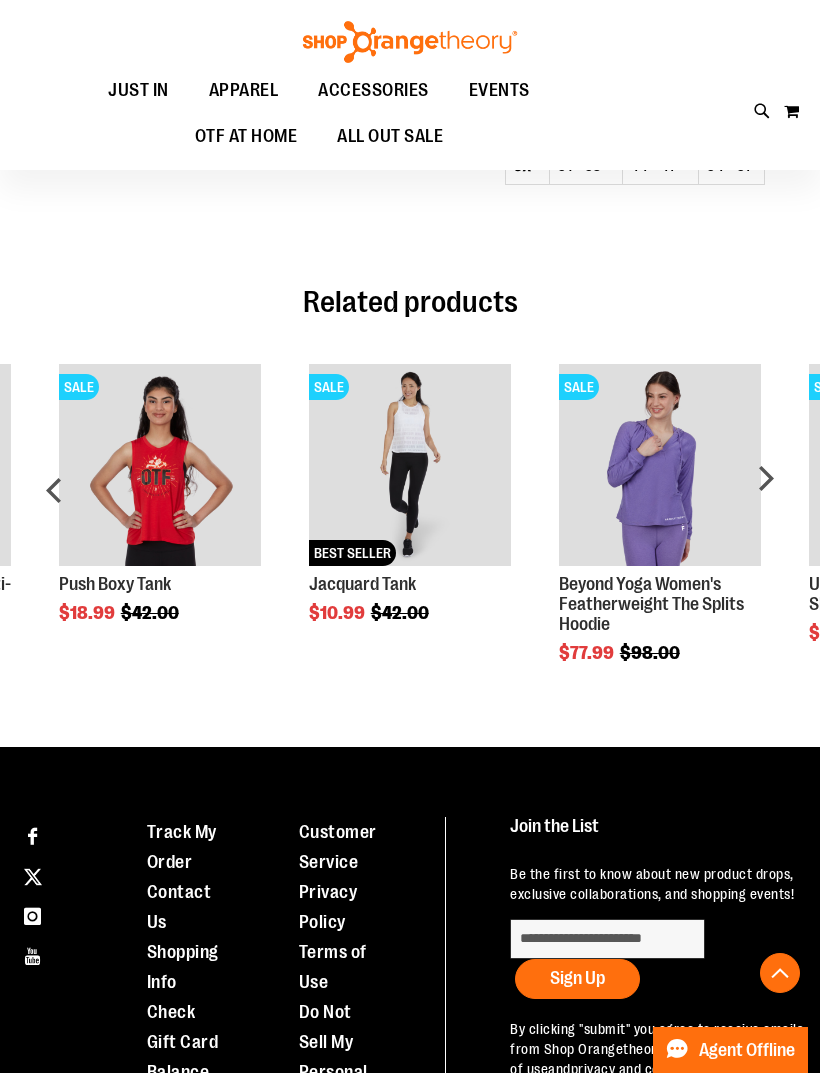click on "next" at bounding box center [765, 498] 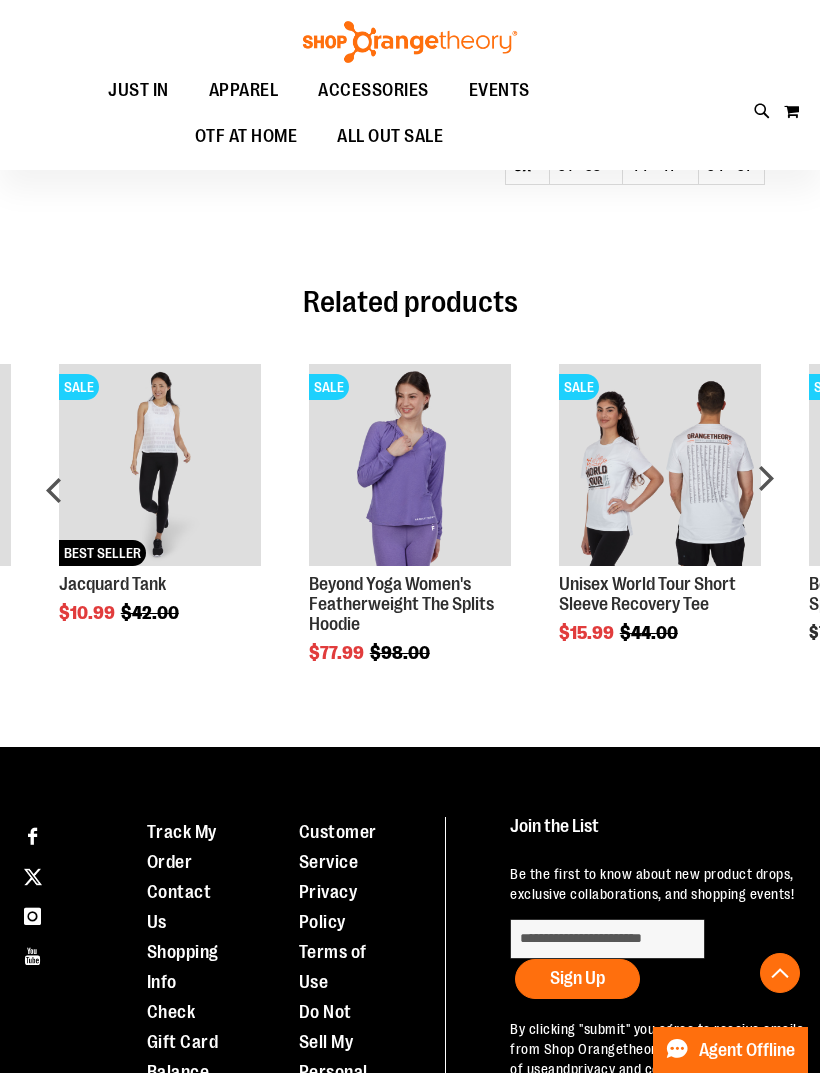 click on "next" at bounding box center (765, 498) 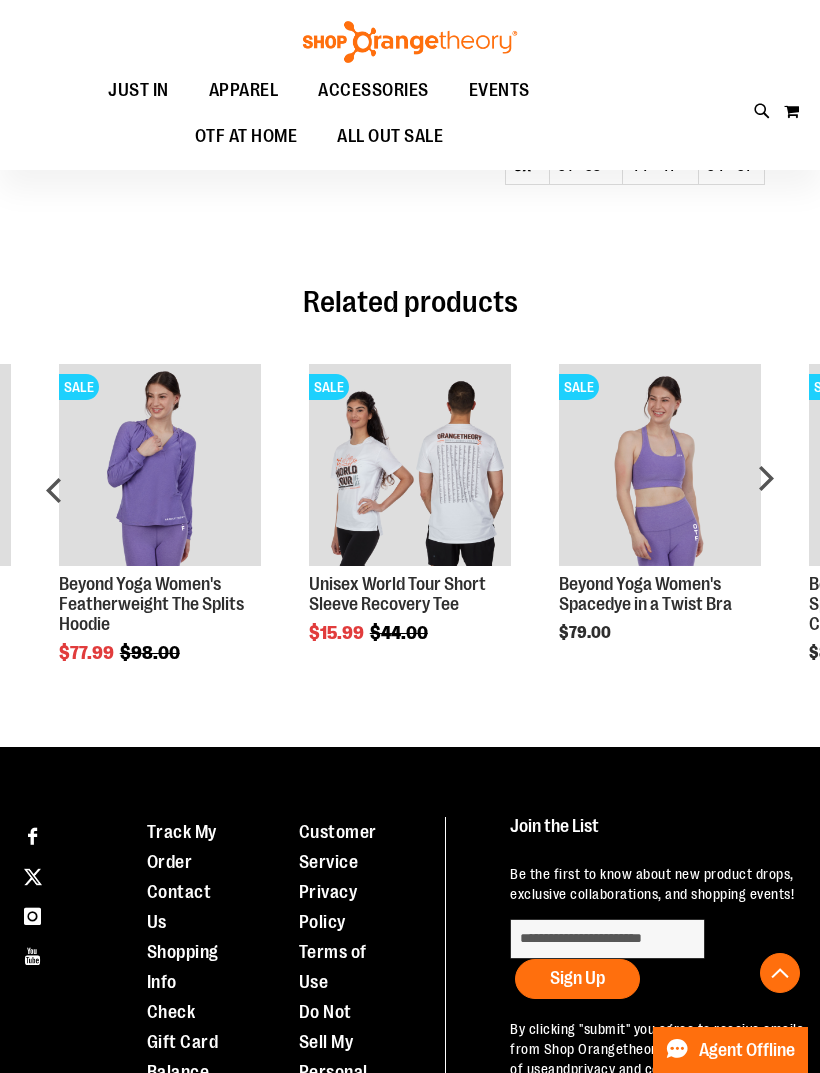 click on "next" at bounding box center [765, 498] 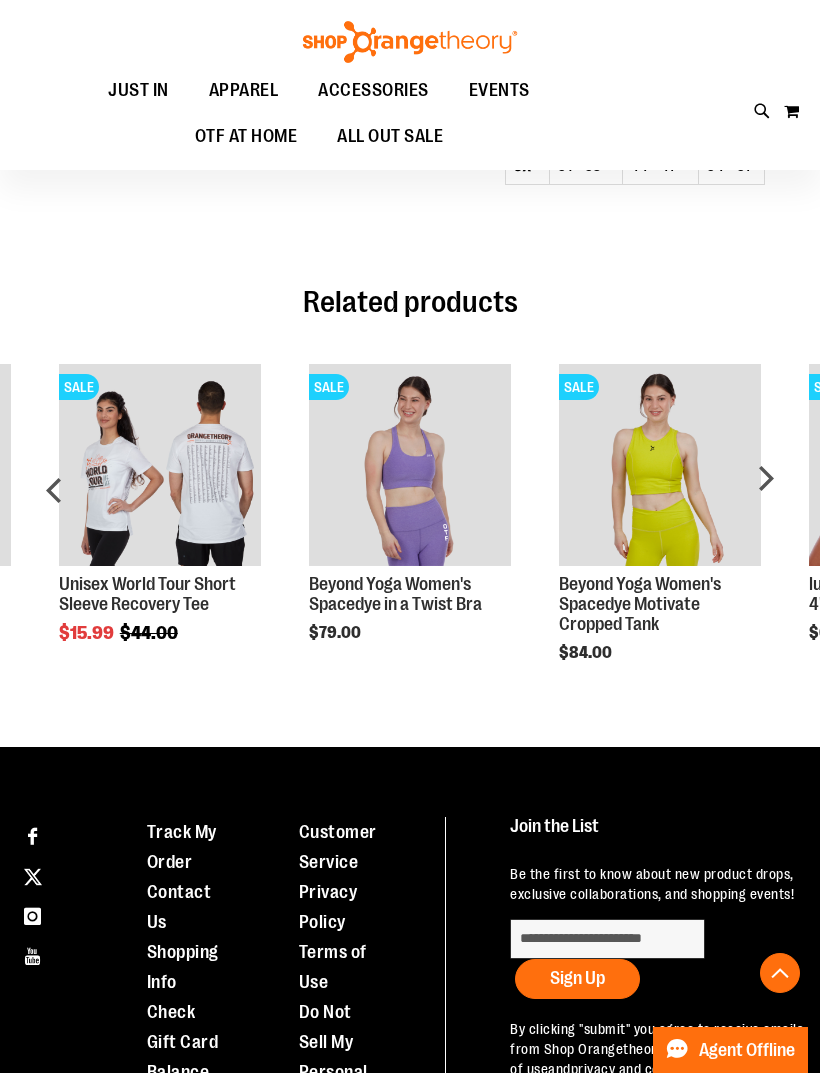 click on "next" 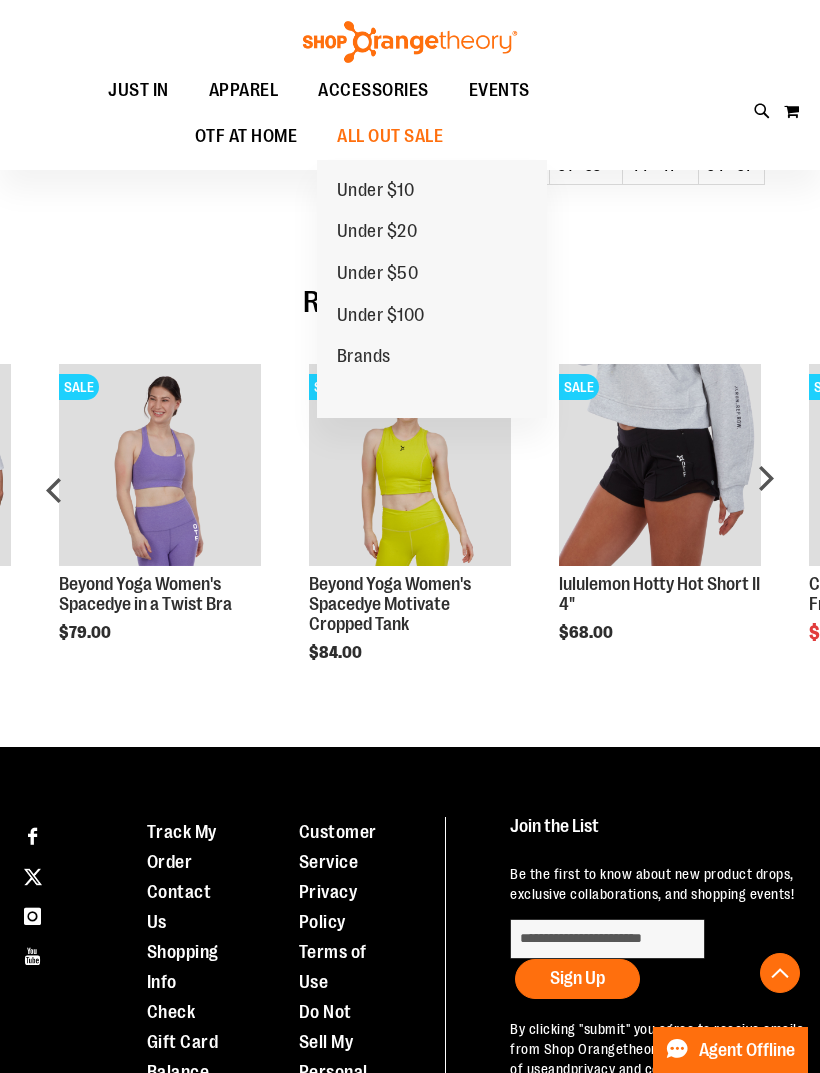 click on "Under $20" 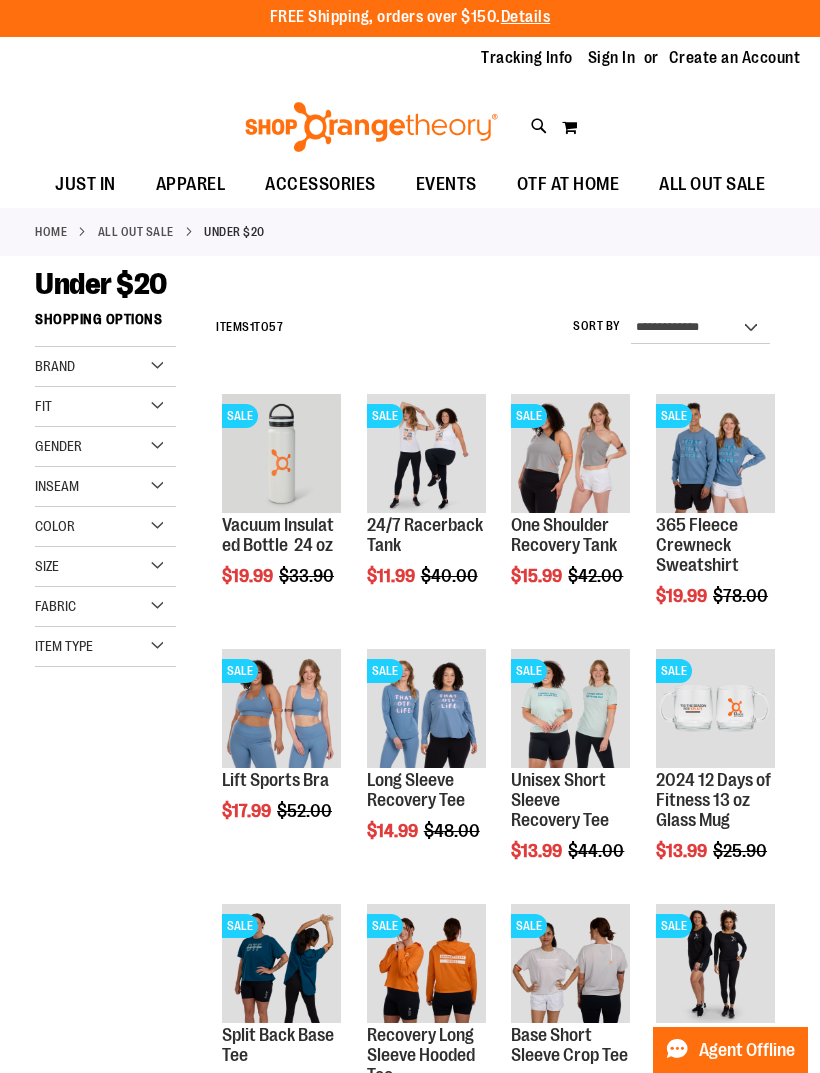 scroll, scrollTop: 0, scrollLeft: 0, axis: both 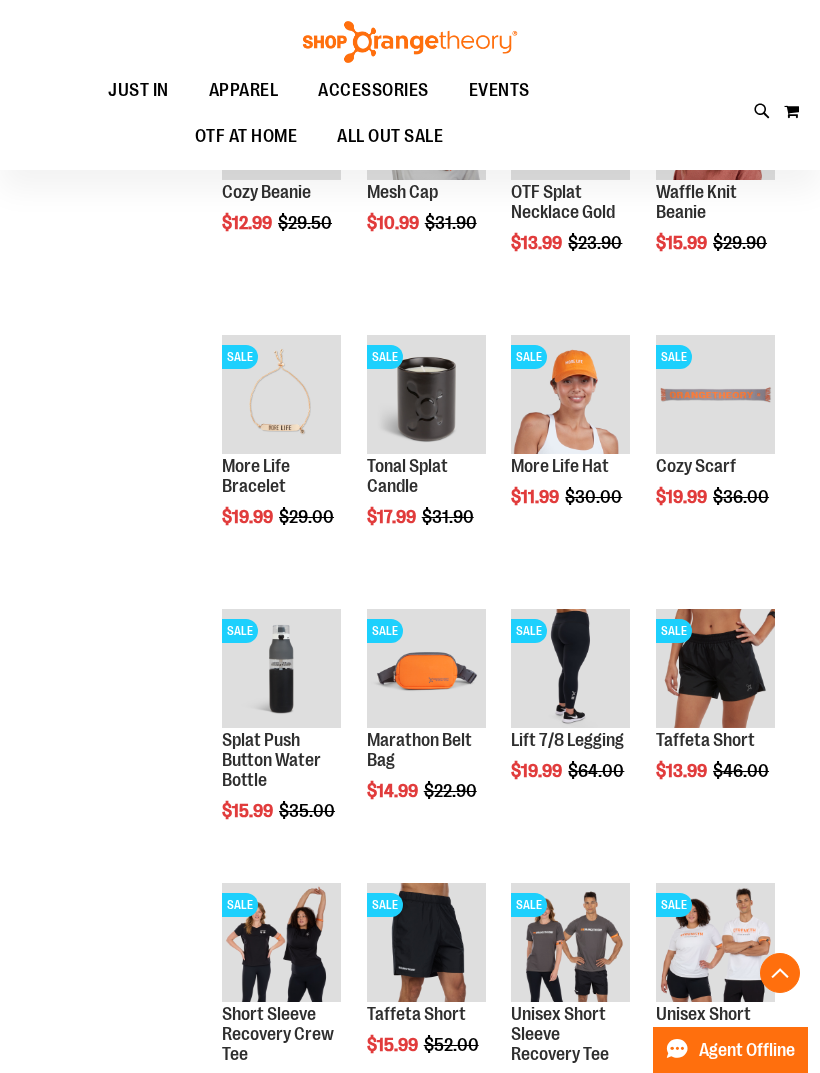 click at bounding box center [715, 668] 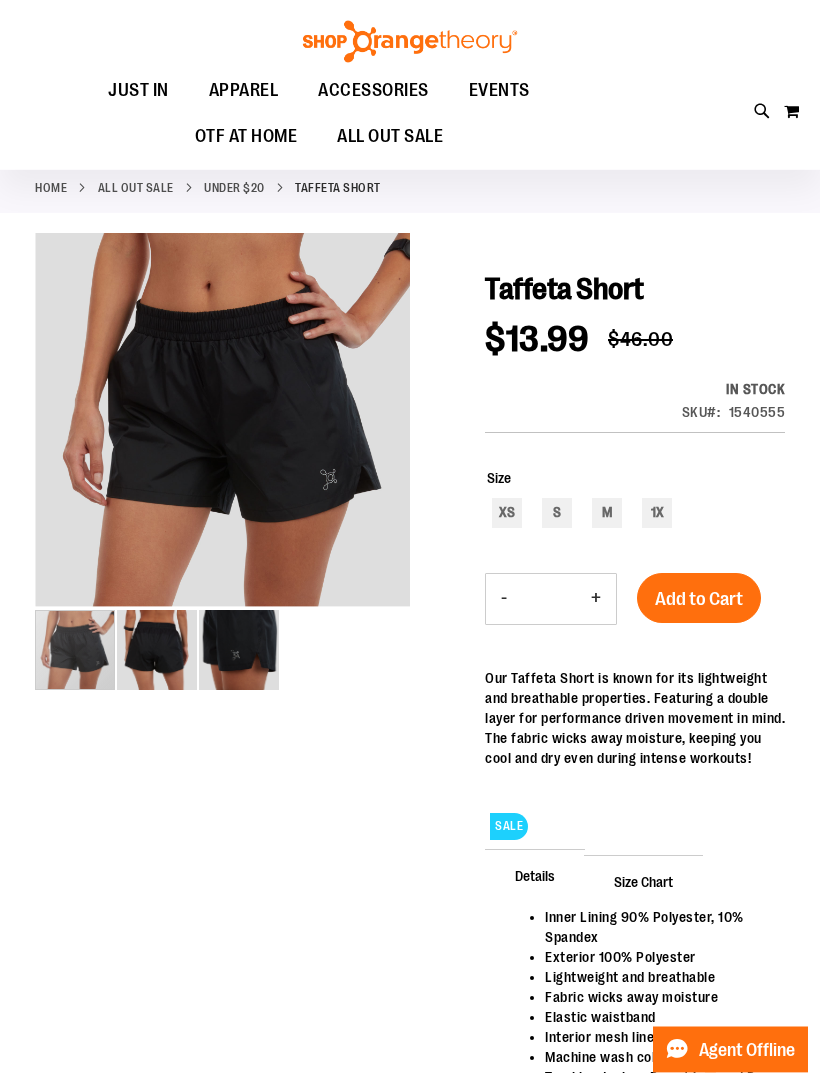 scroll, scrollTop: 19, scrollLeft: 0, axis: vertical 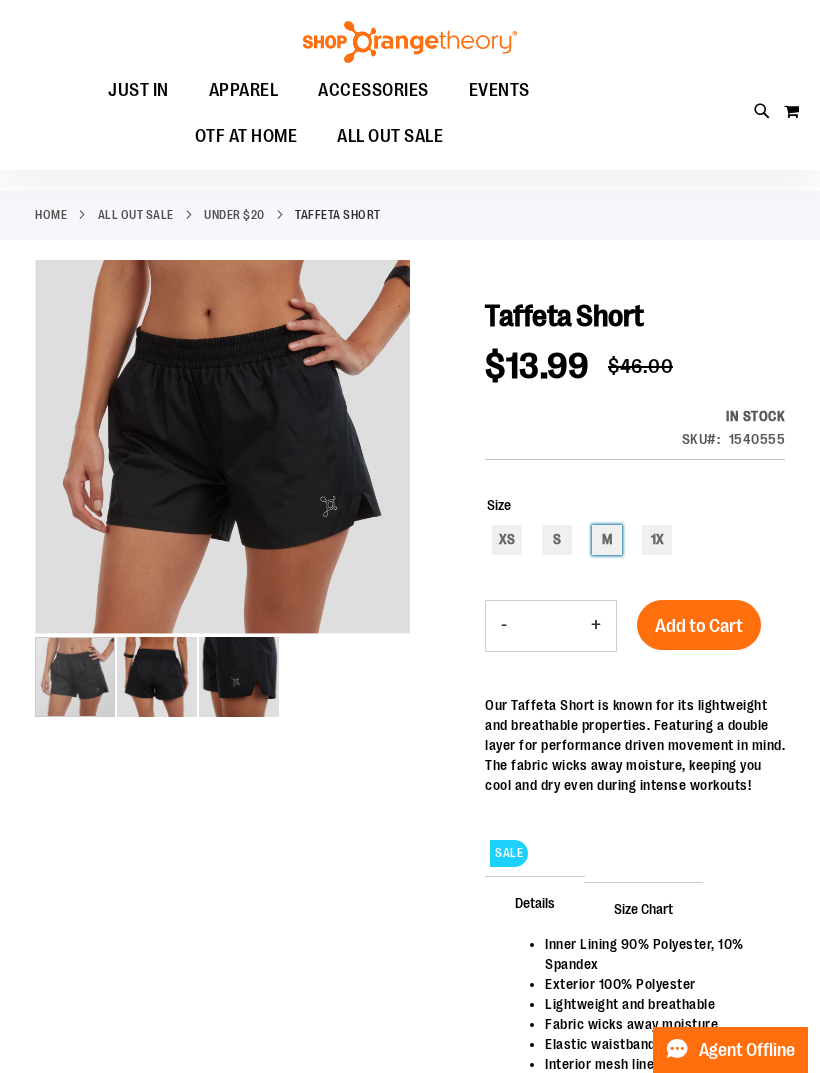 click on "M" at bounding box center [607, 540] 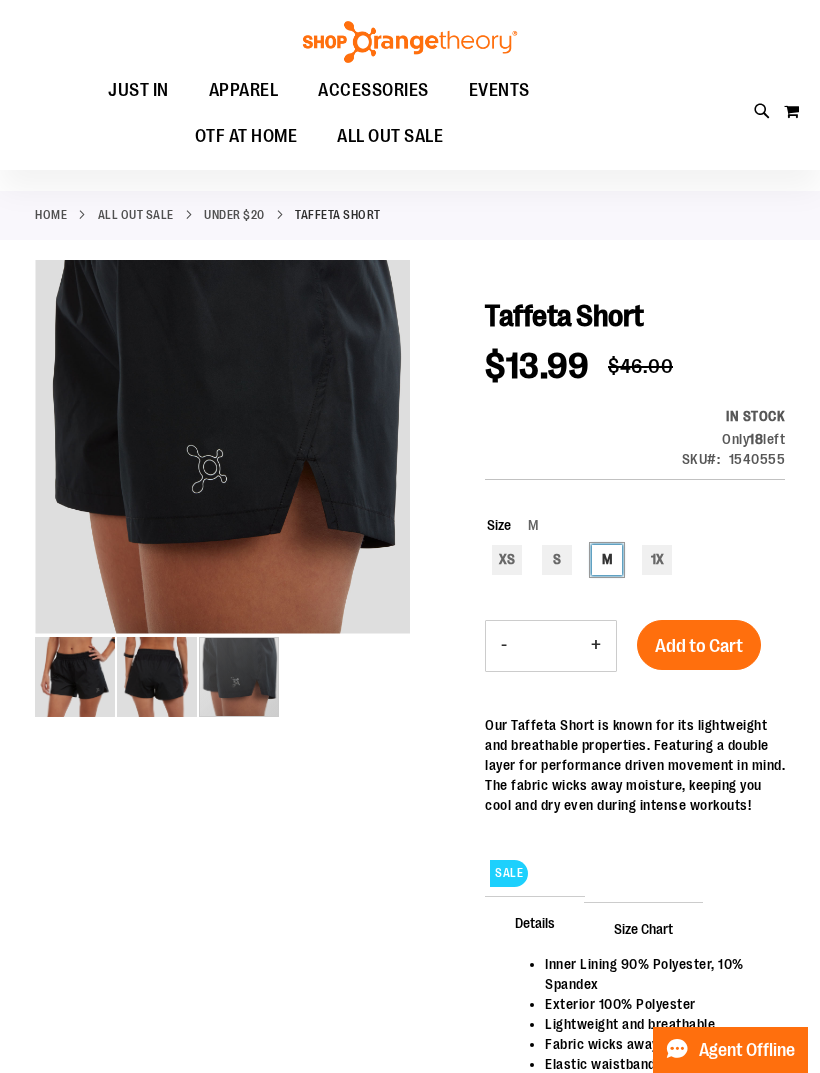 click at bounding box center (239, 677) 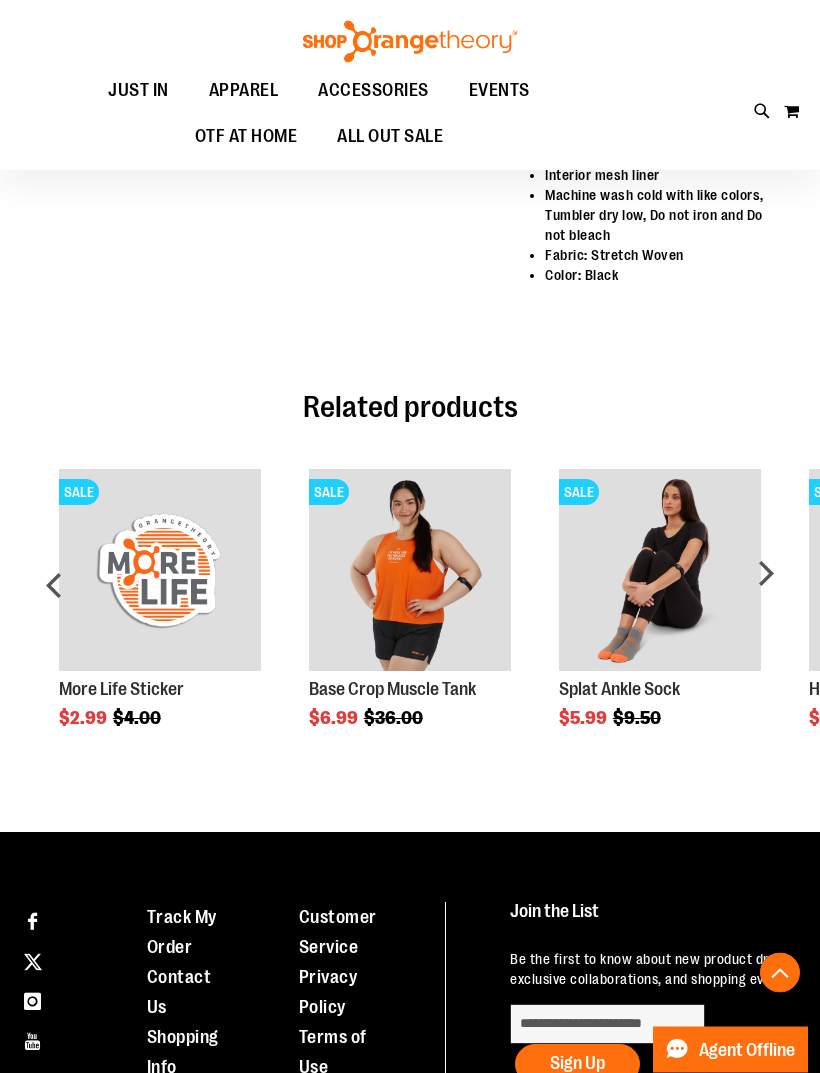 scroll, scrollTop: 929, scrollLeft: 0, axis: vertical 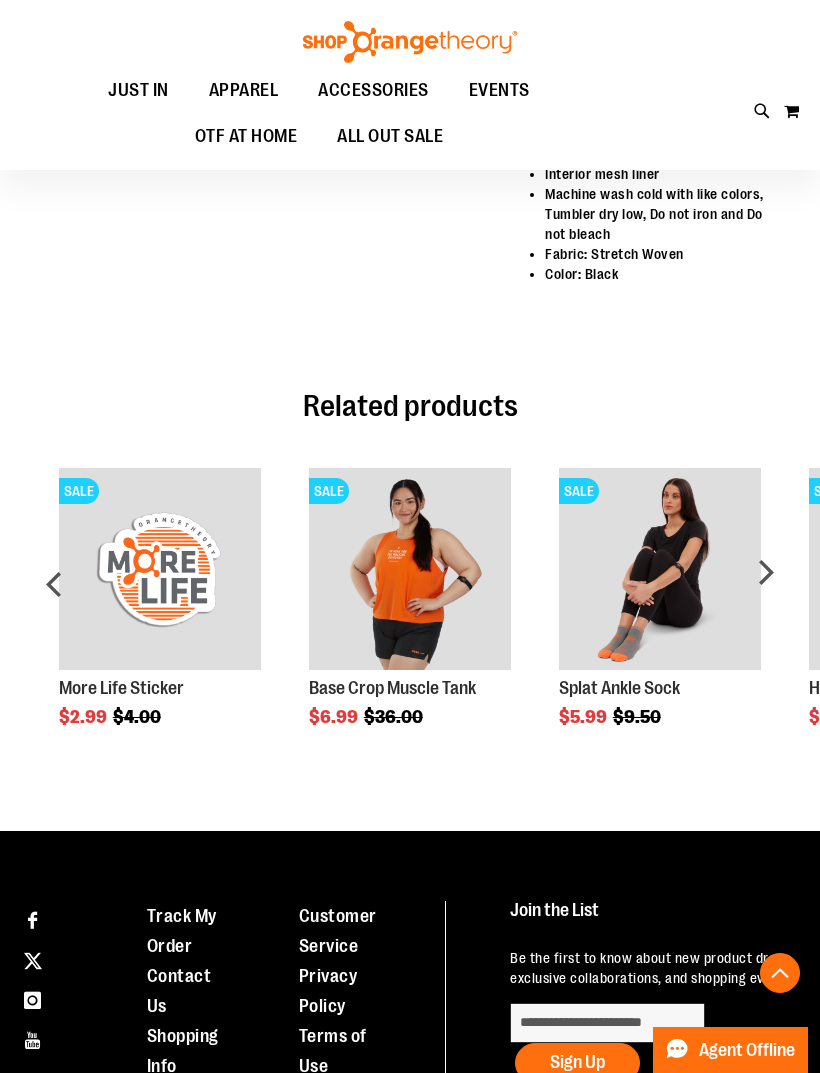 click on "next" at bounding box center (765, 592) 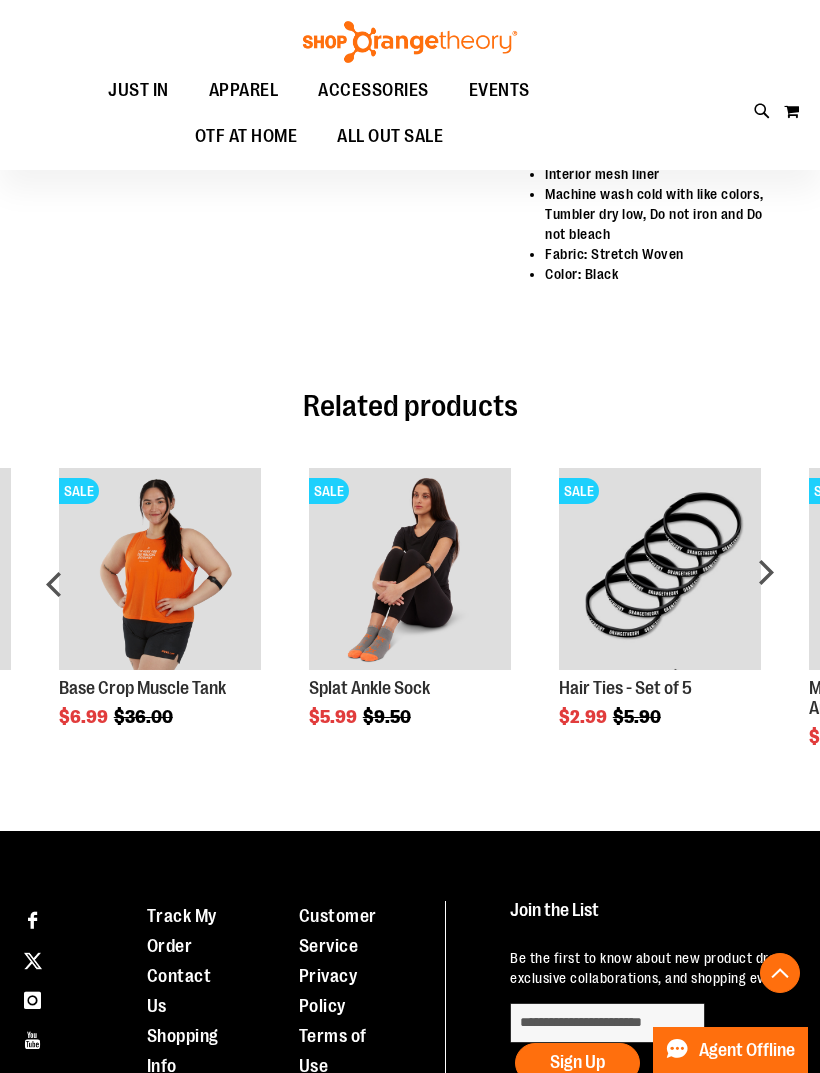 click on "SALE
More Life Performance Ankle Sock
Special Price
$3.99
Regular Price
$14.00
Add to Cart" at bounding box center (910, 620) 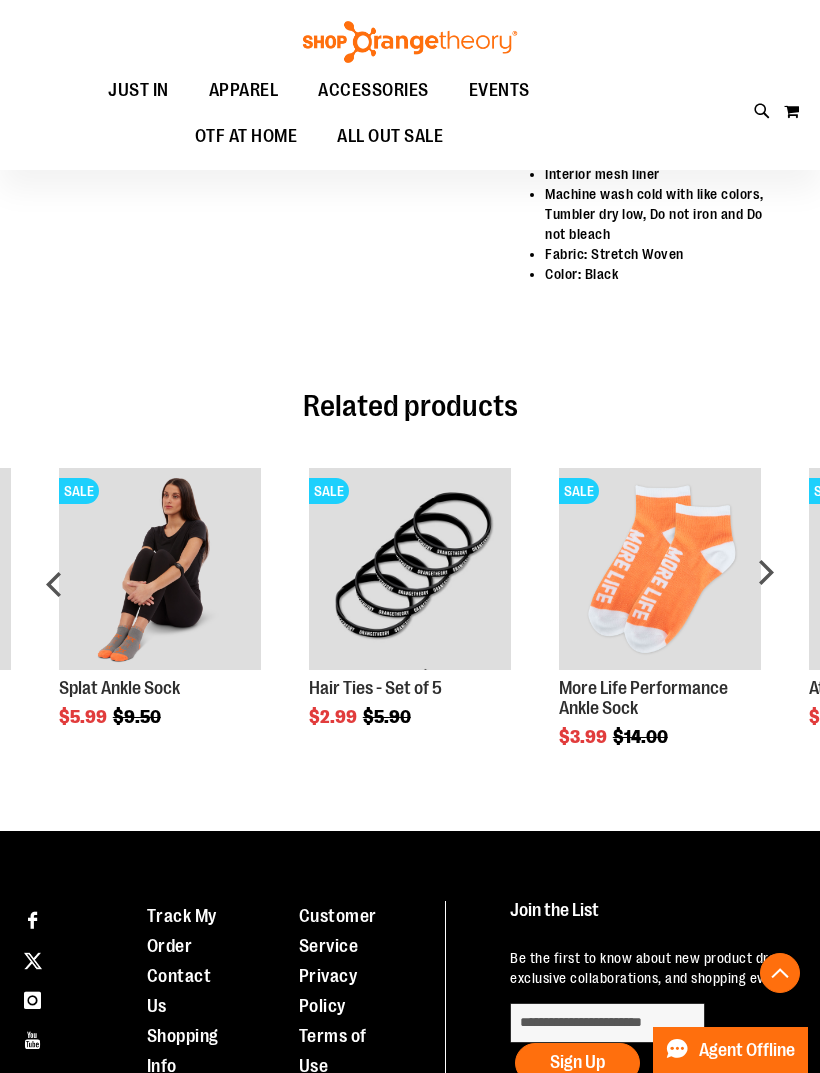 click on "next" at bounding box center [765, 592] 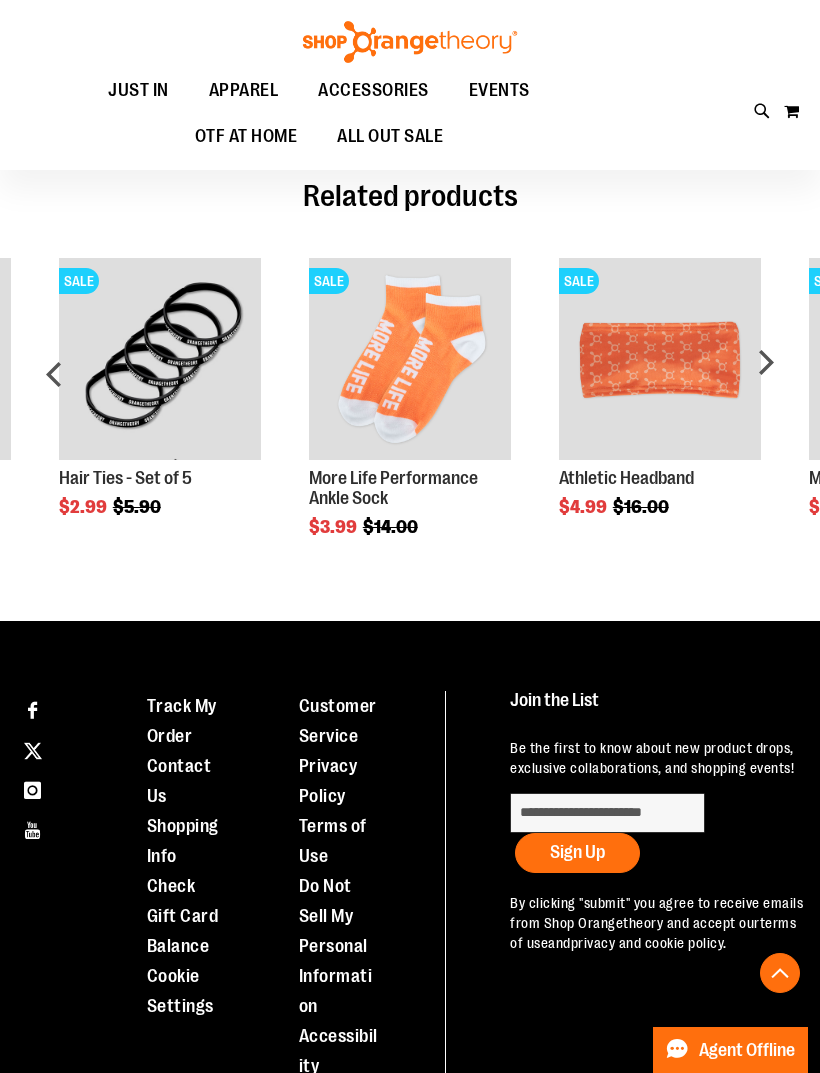 scroll, scrollTop: 930, scrollLeft: 0, axis: vertical 